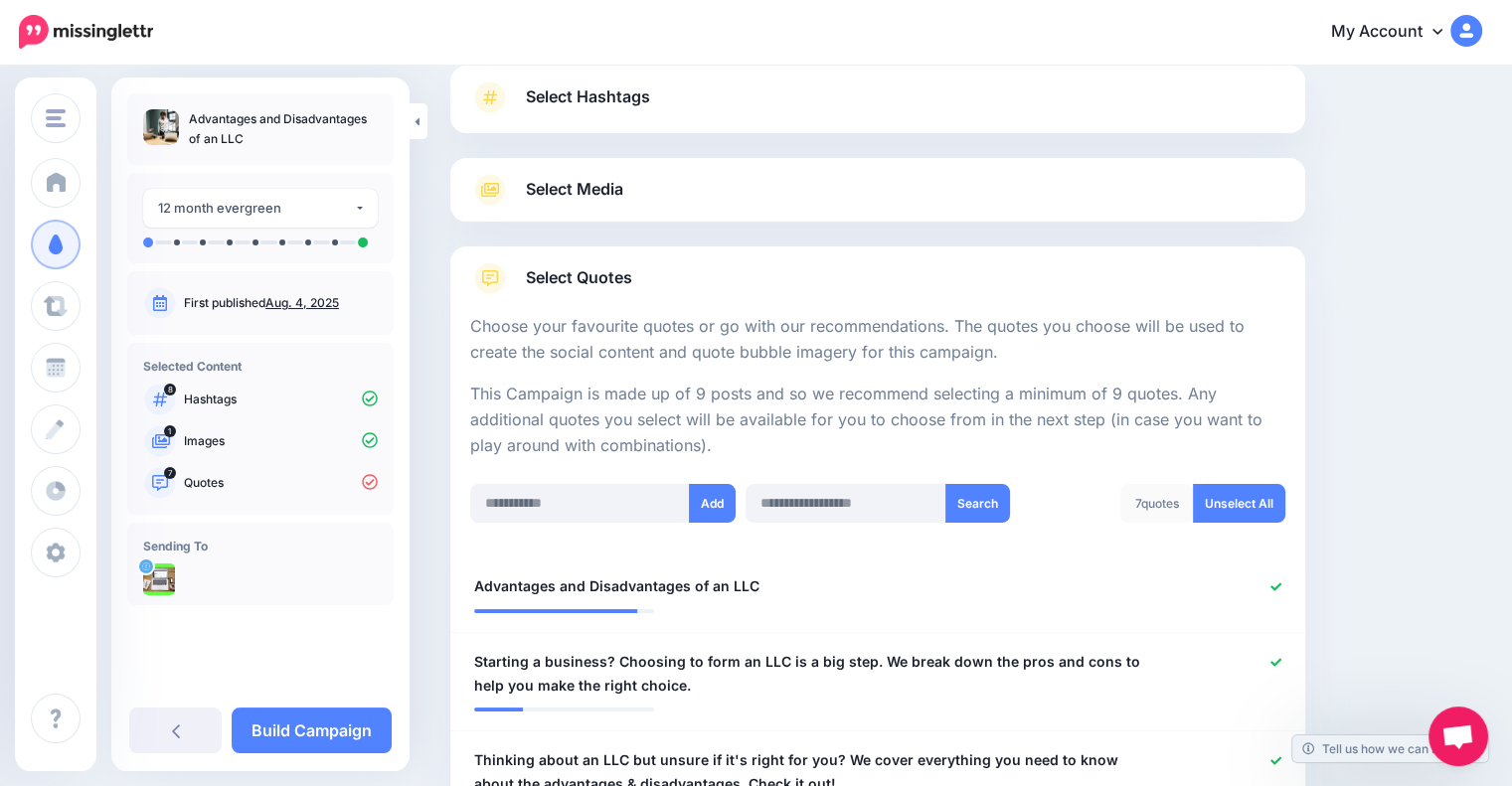 scroll, scrollTop: 0, scrollLeft: 0, axis: both 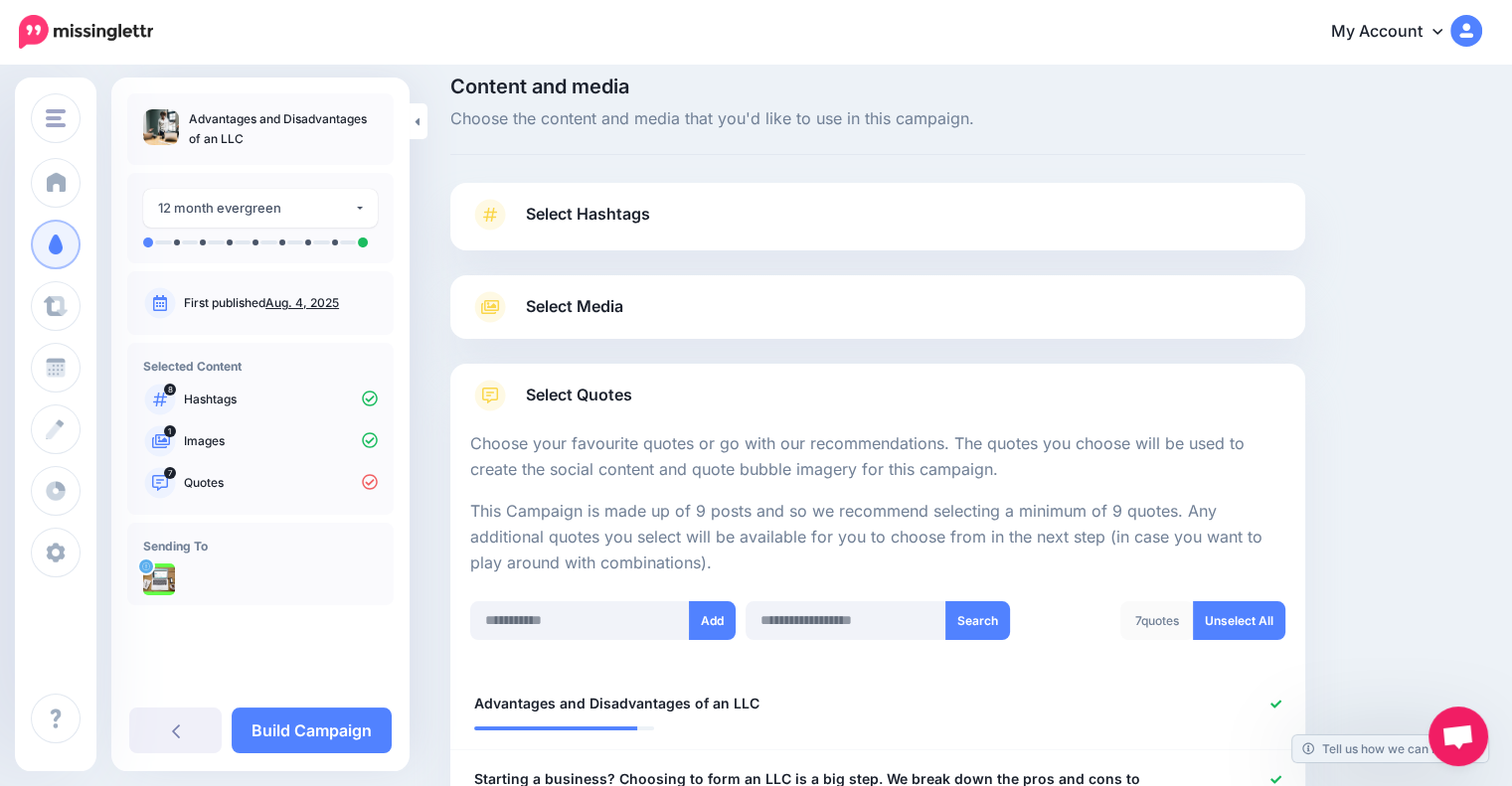 click on "Select Media" at bounding box center [878, 307] 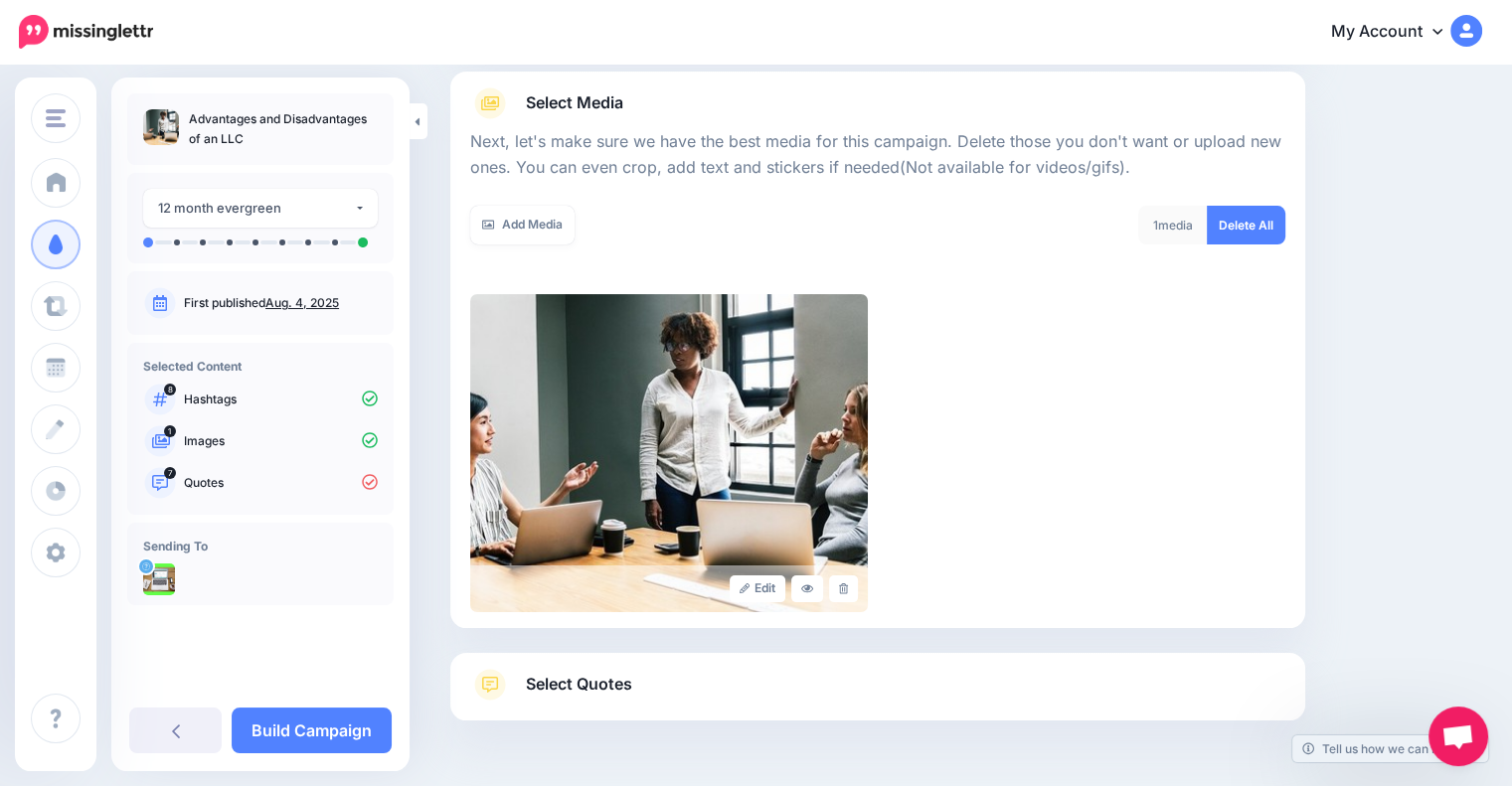 scroll, scrollTop: 229, scrollLeft: 0, axis: vertical 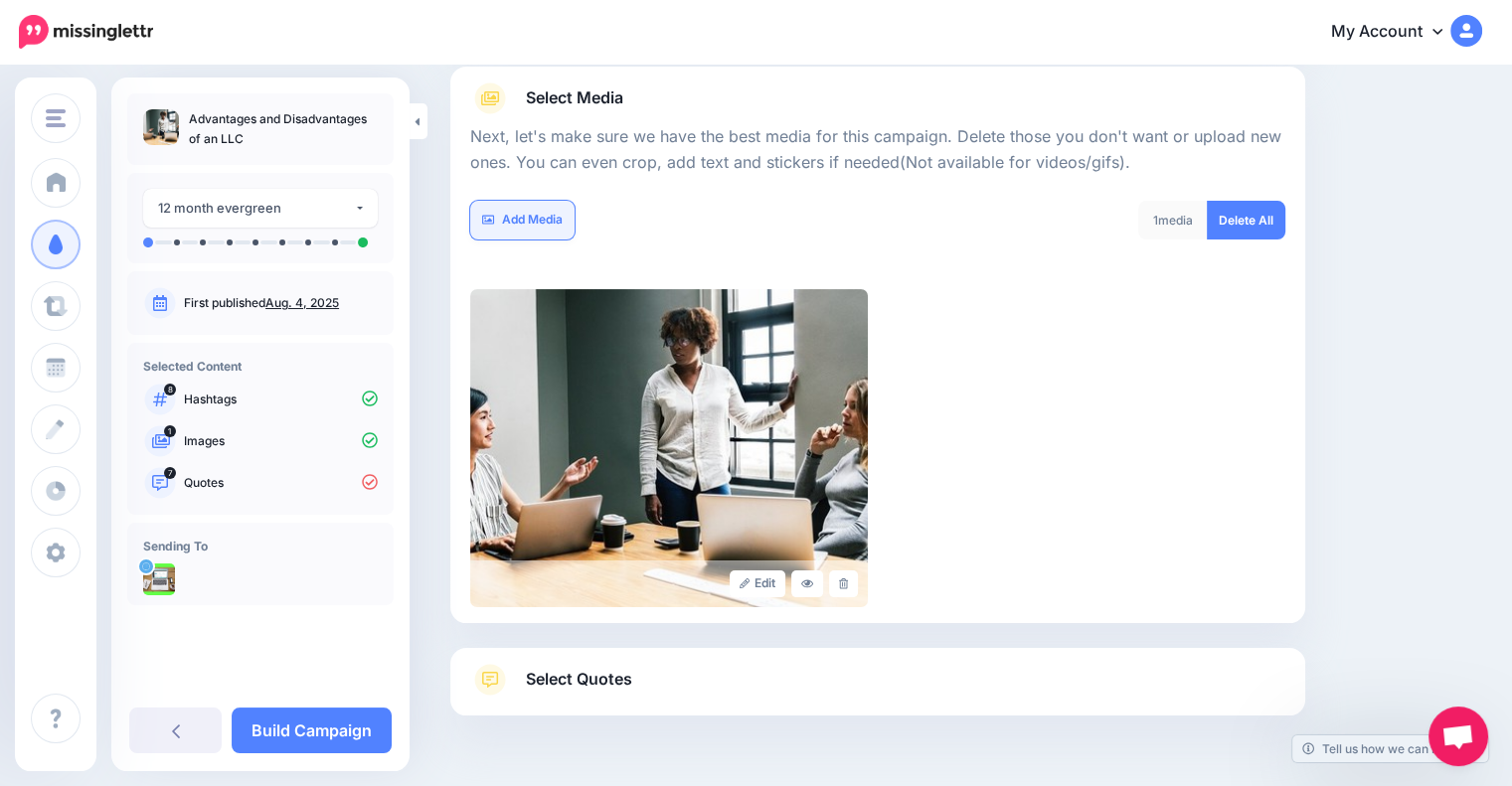 click on "Add Media" at bounding box center [522, 220] 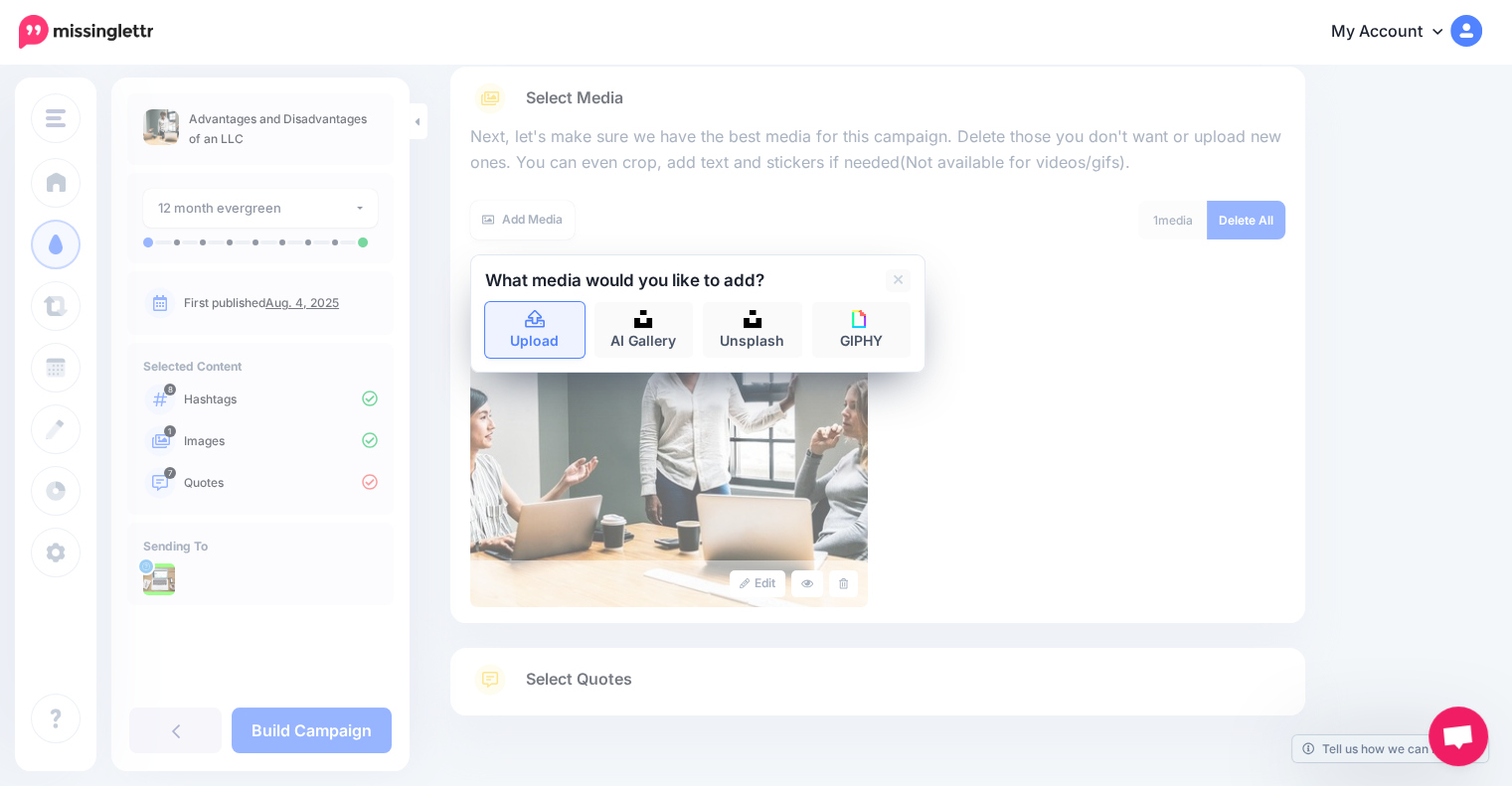 click on "Upload" at bounding box center (535, 330) 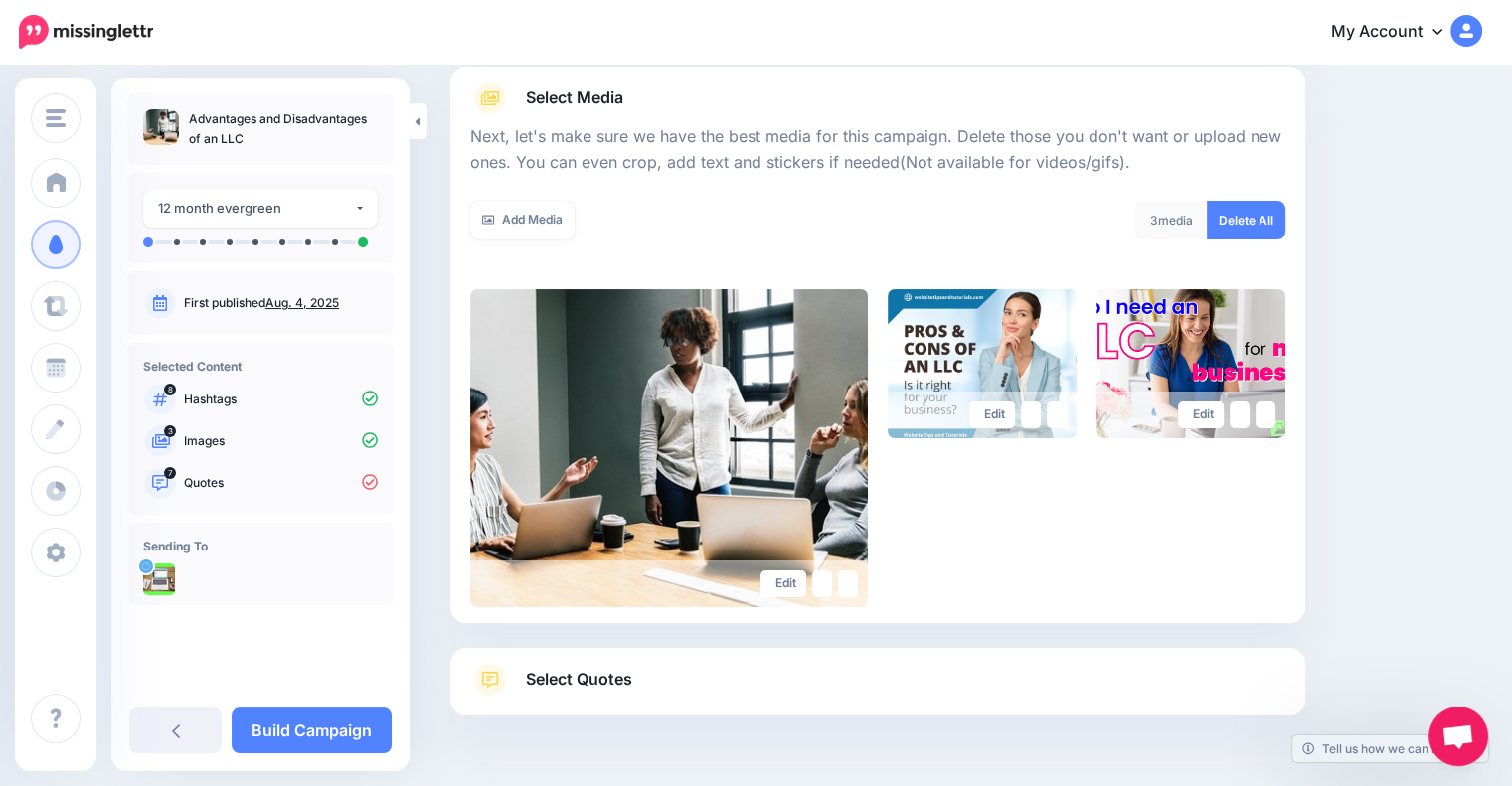 scroll, scrollTop: 286, scrollLeft: 0, axis: vertical 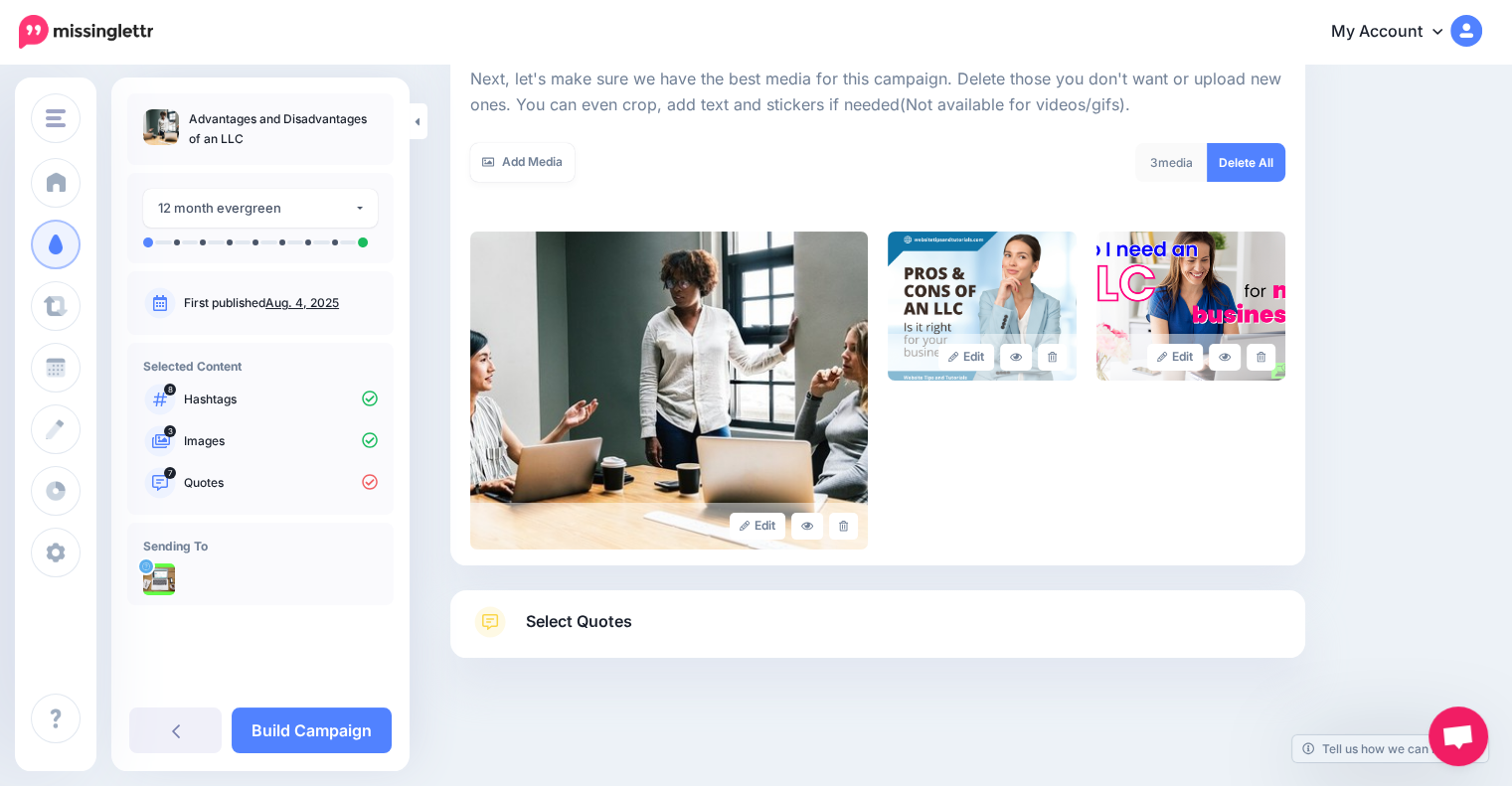 click on "Select Quotes" at bounding box center (878, 632) 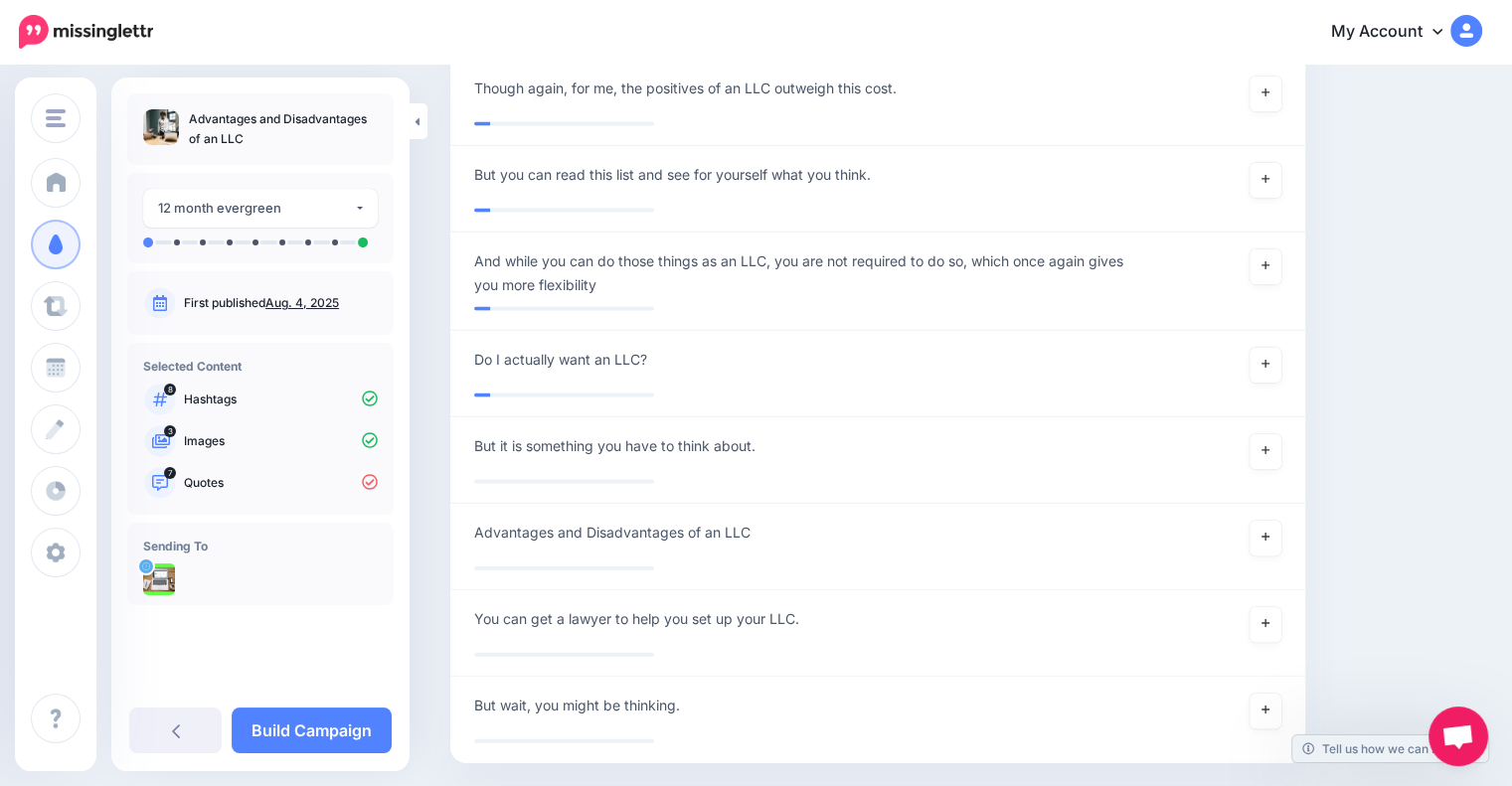 scroll, scrollTop: 4311, scrollLeft: 0, axis: vertical 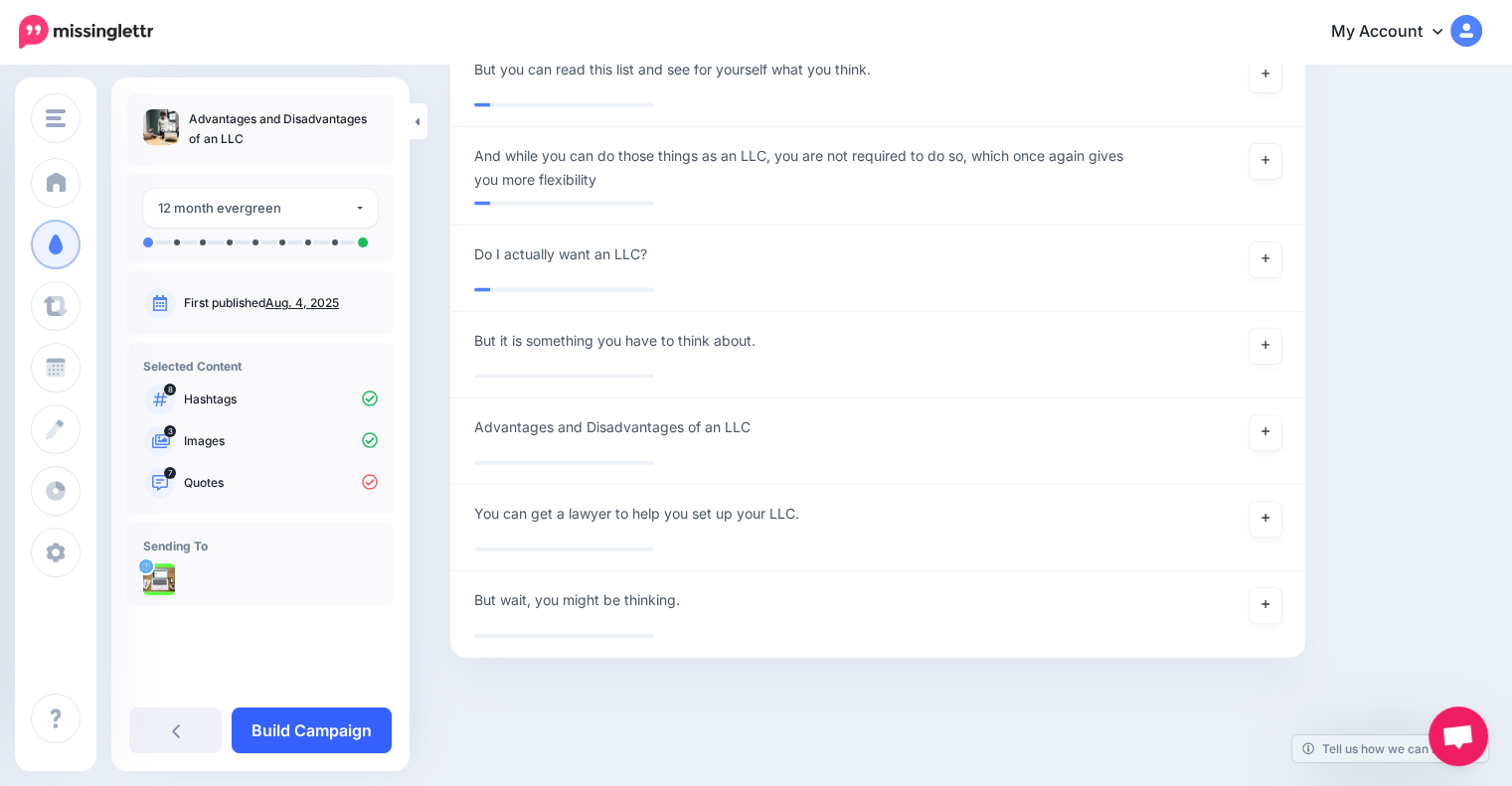 click on "Build Campaign" at bounding box center (311, 730) 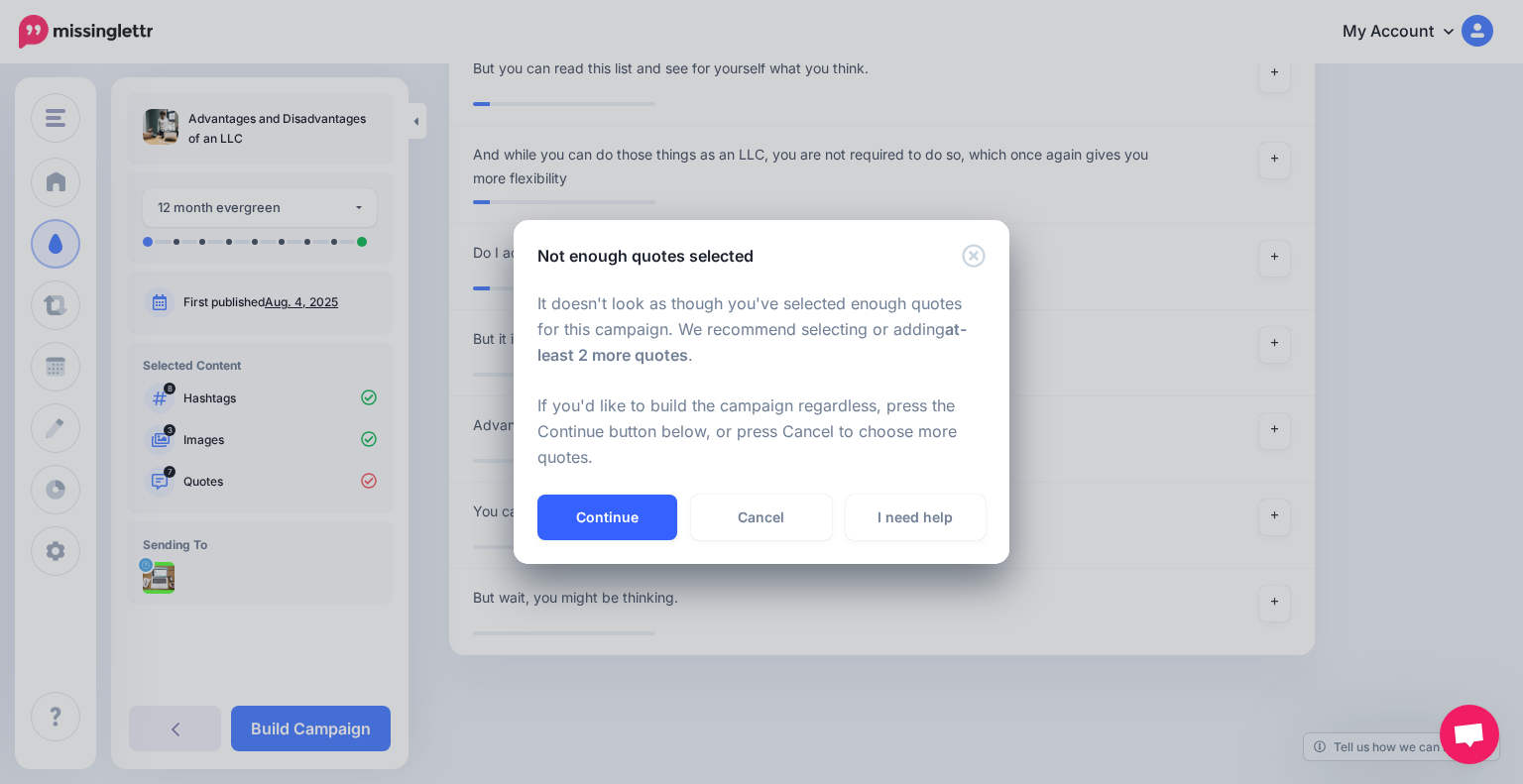 click on "Continue" at bounding box center [607, 517] 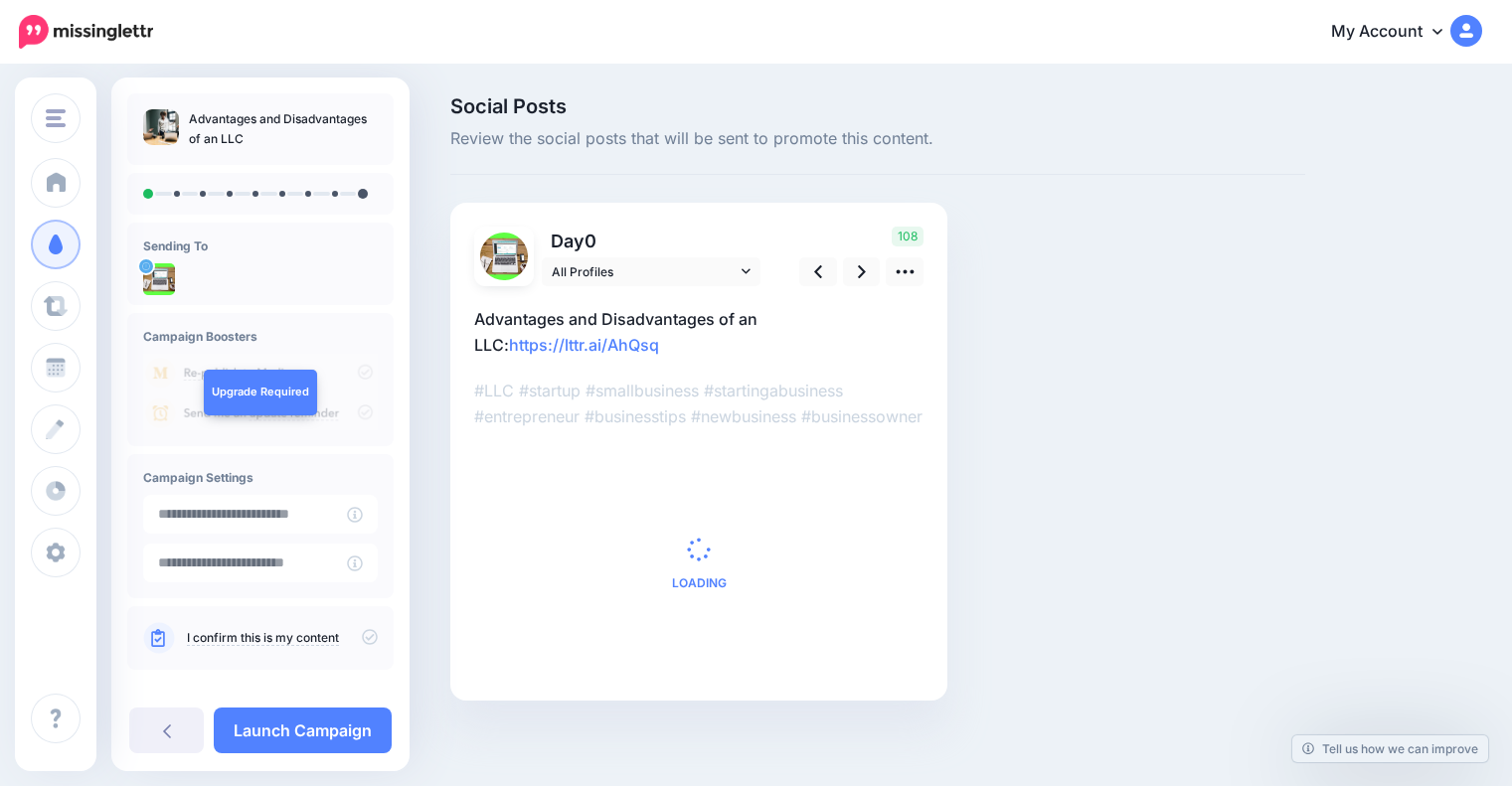 scroll, scrollTop: 0, scrollLeft: 0, axis: both 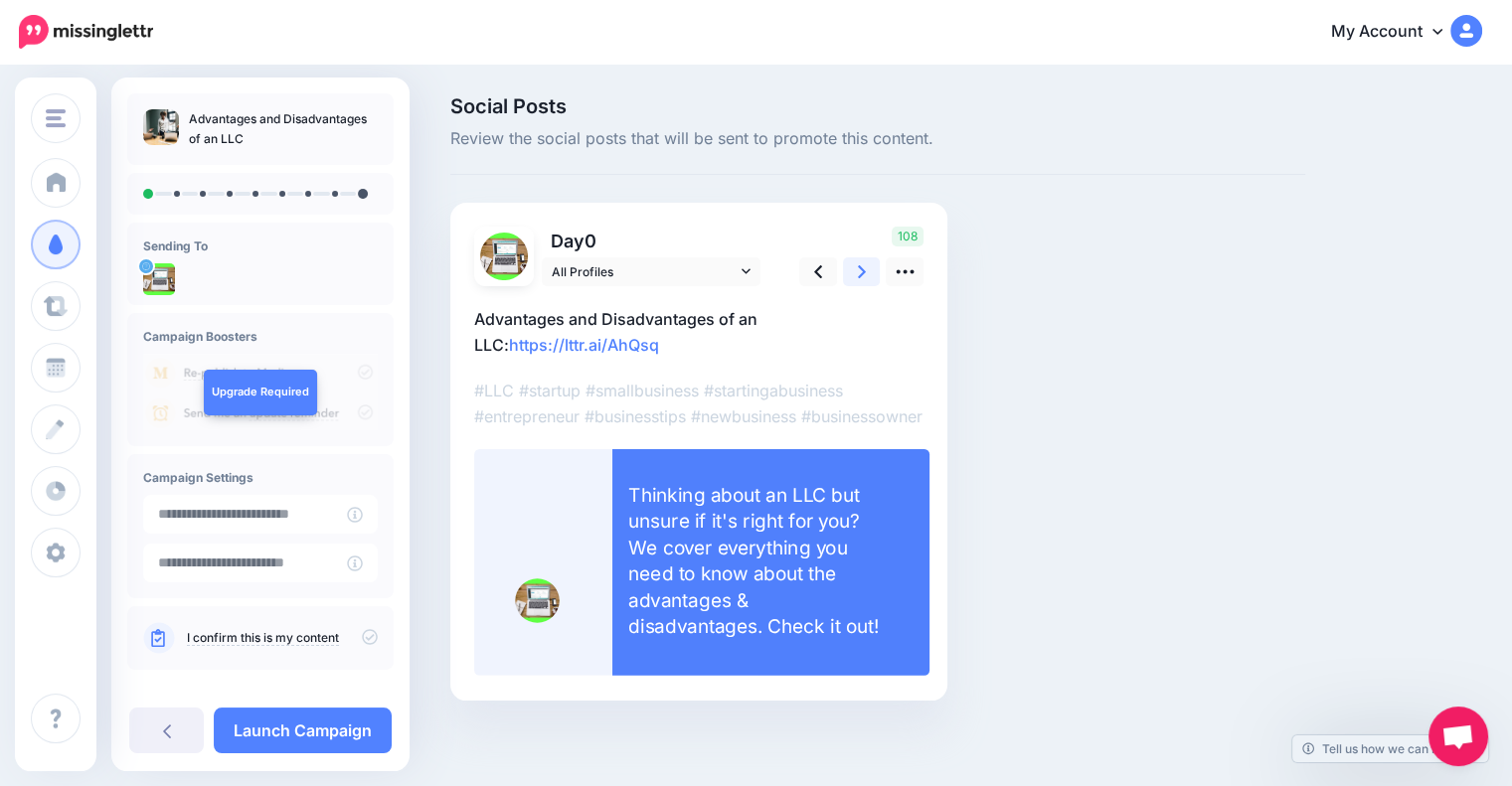 click at bounding box center [862, 271] 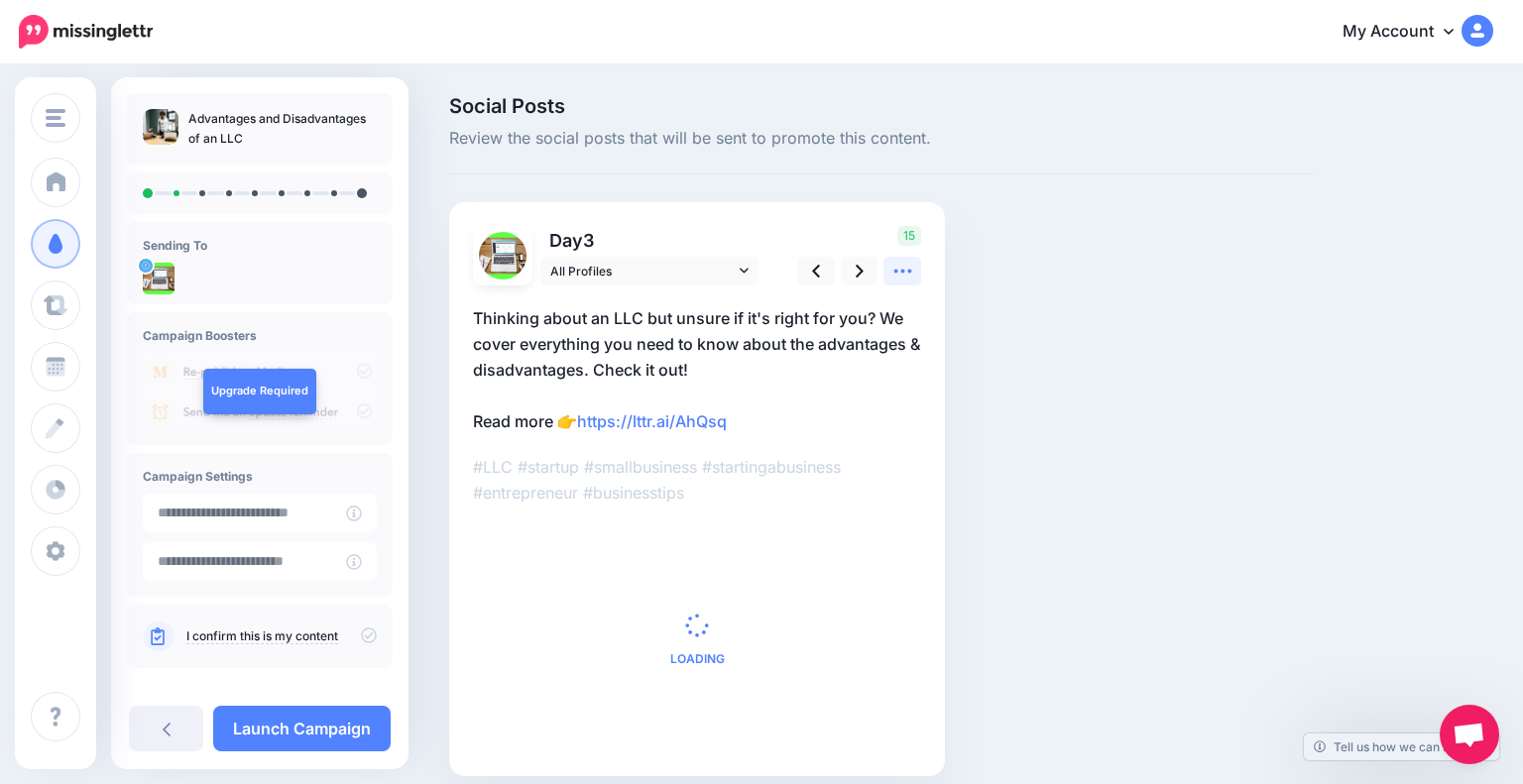 click 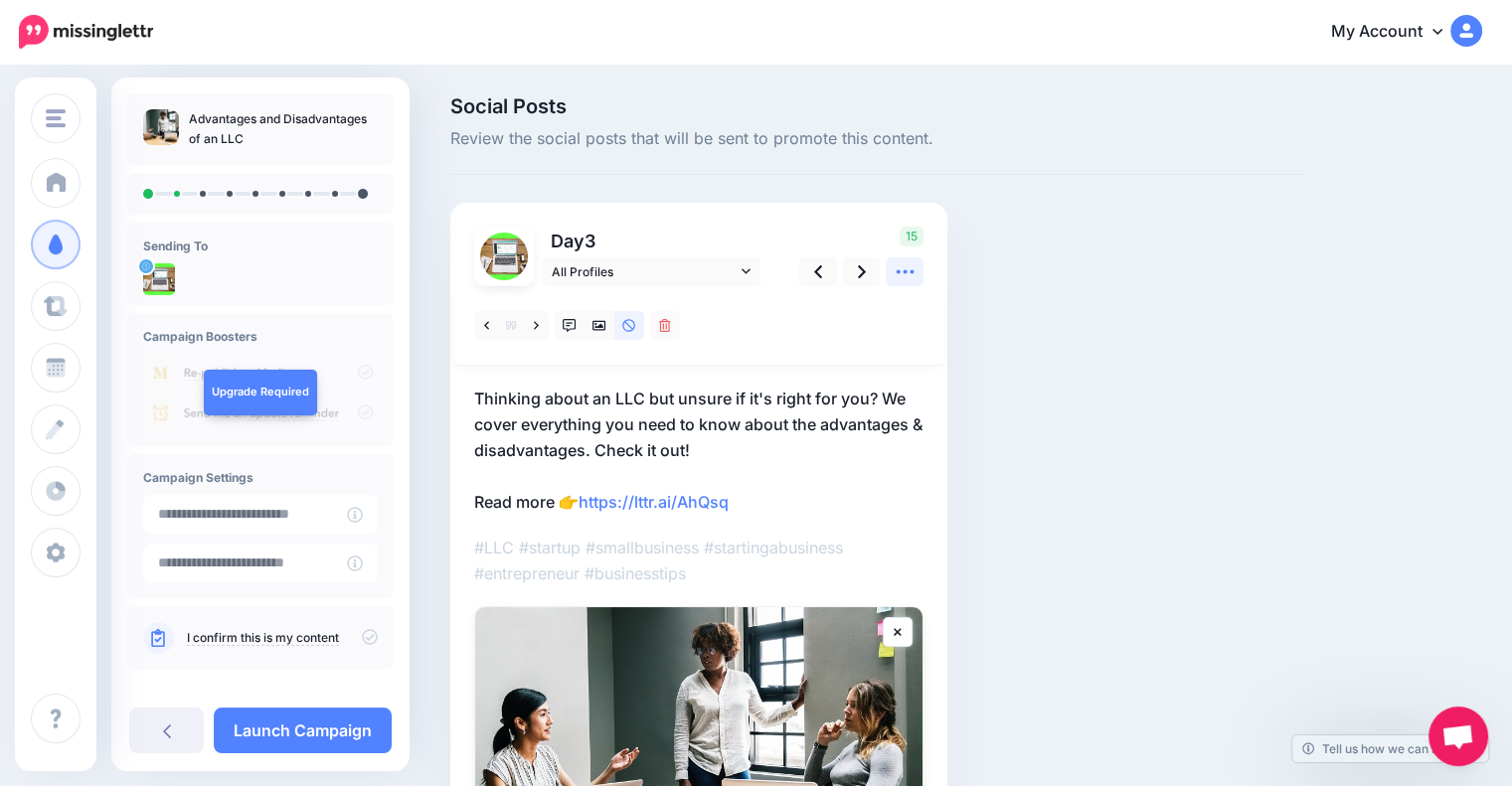 click 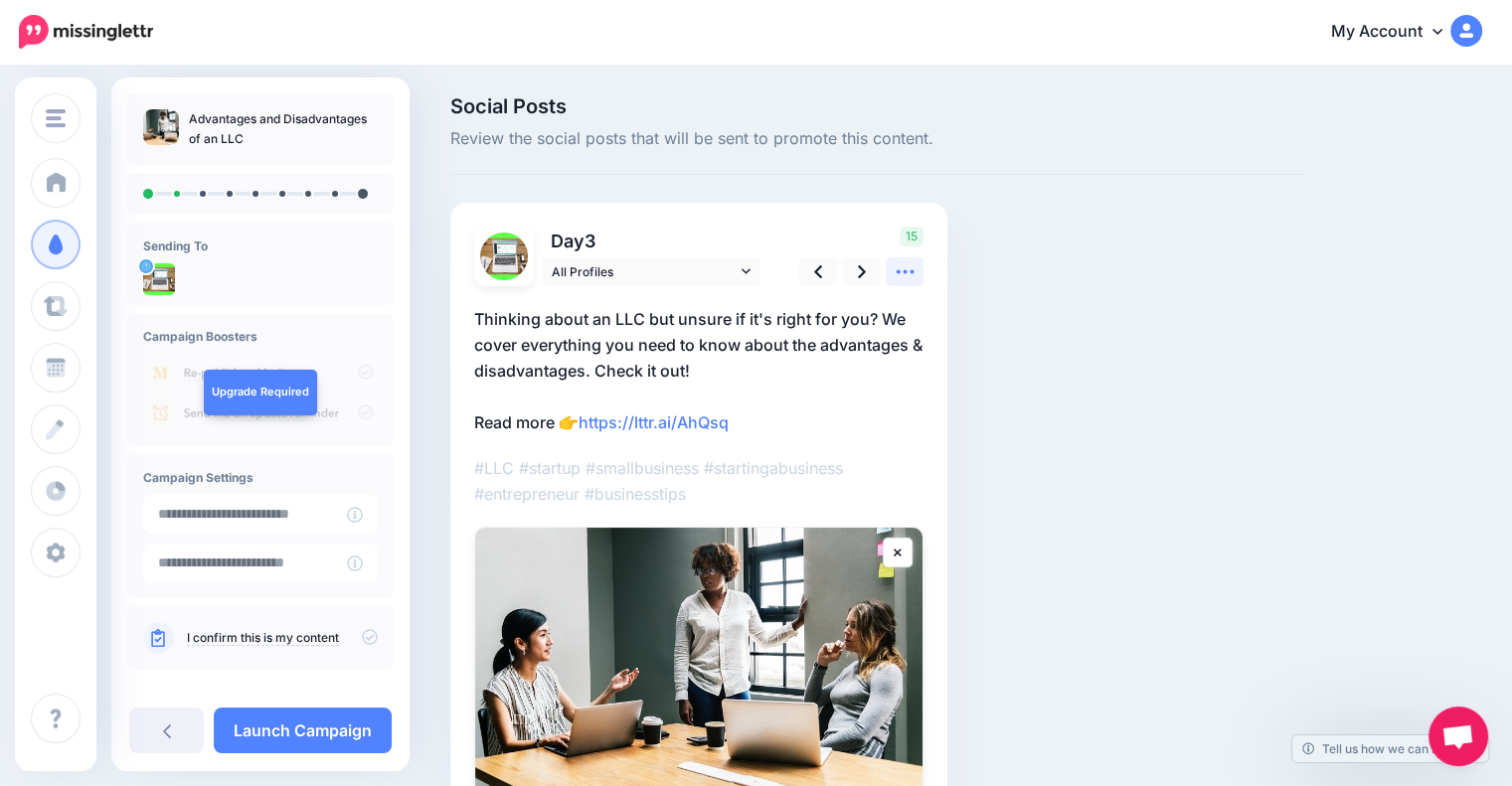 click 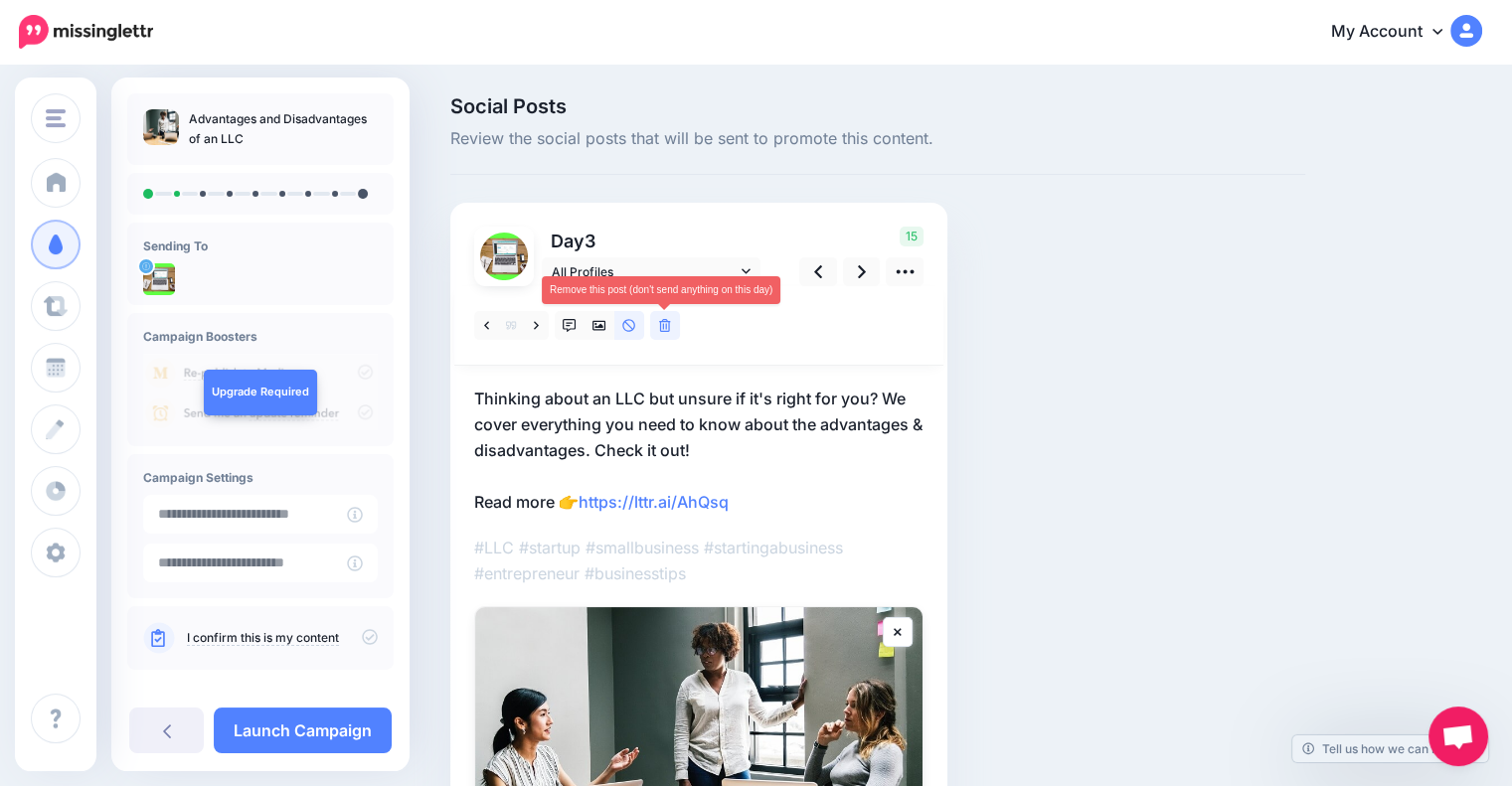 click 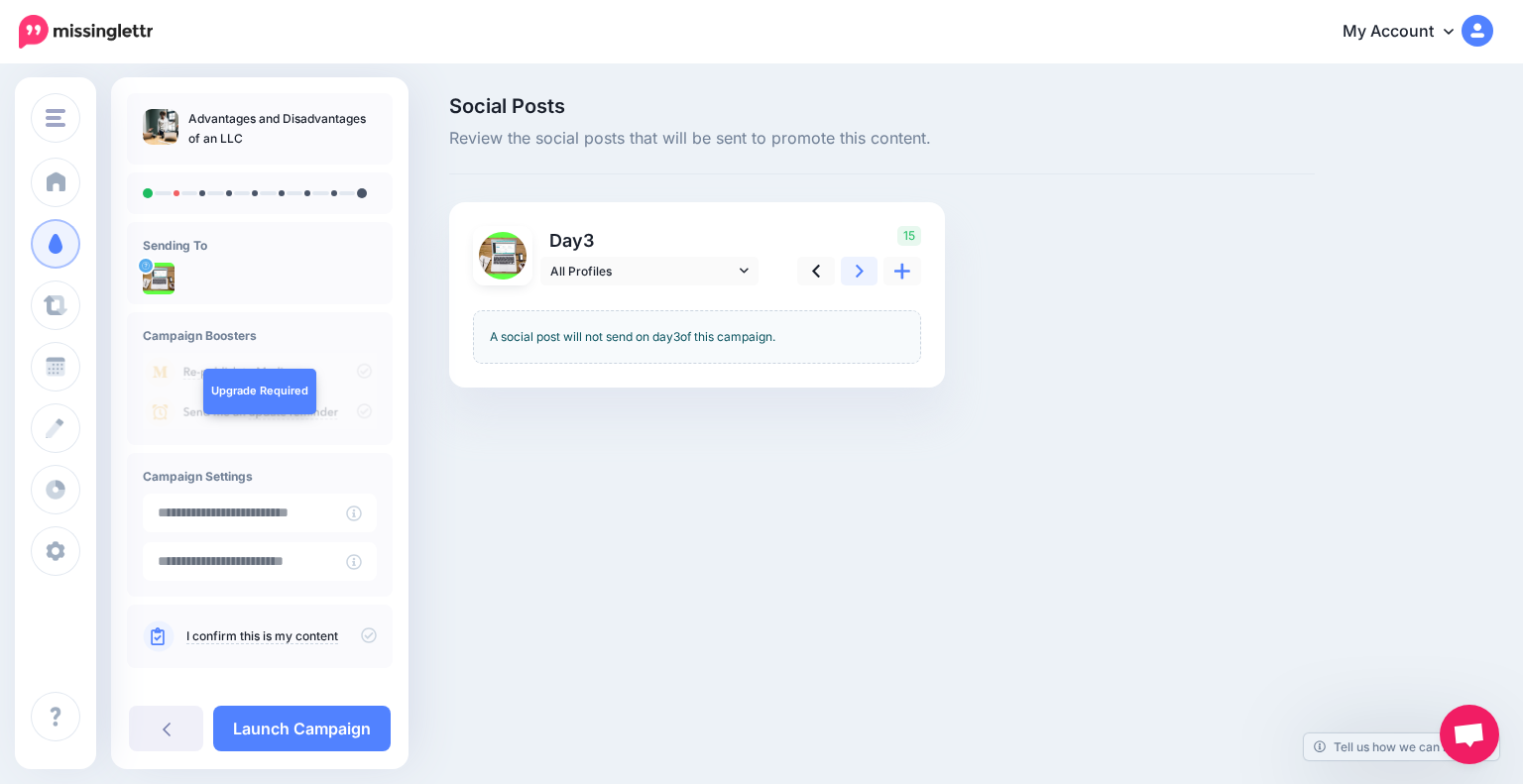 click 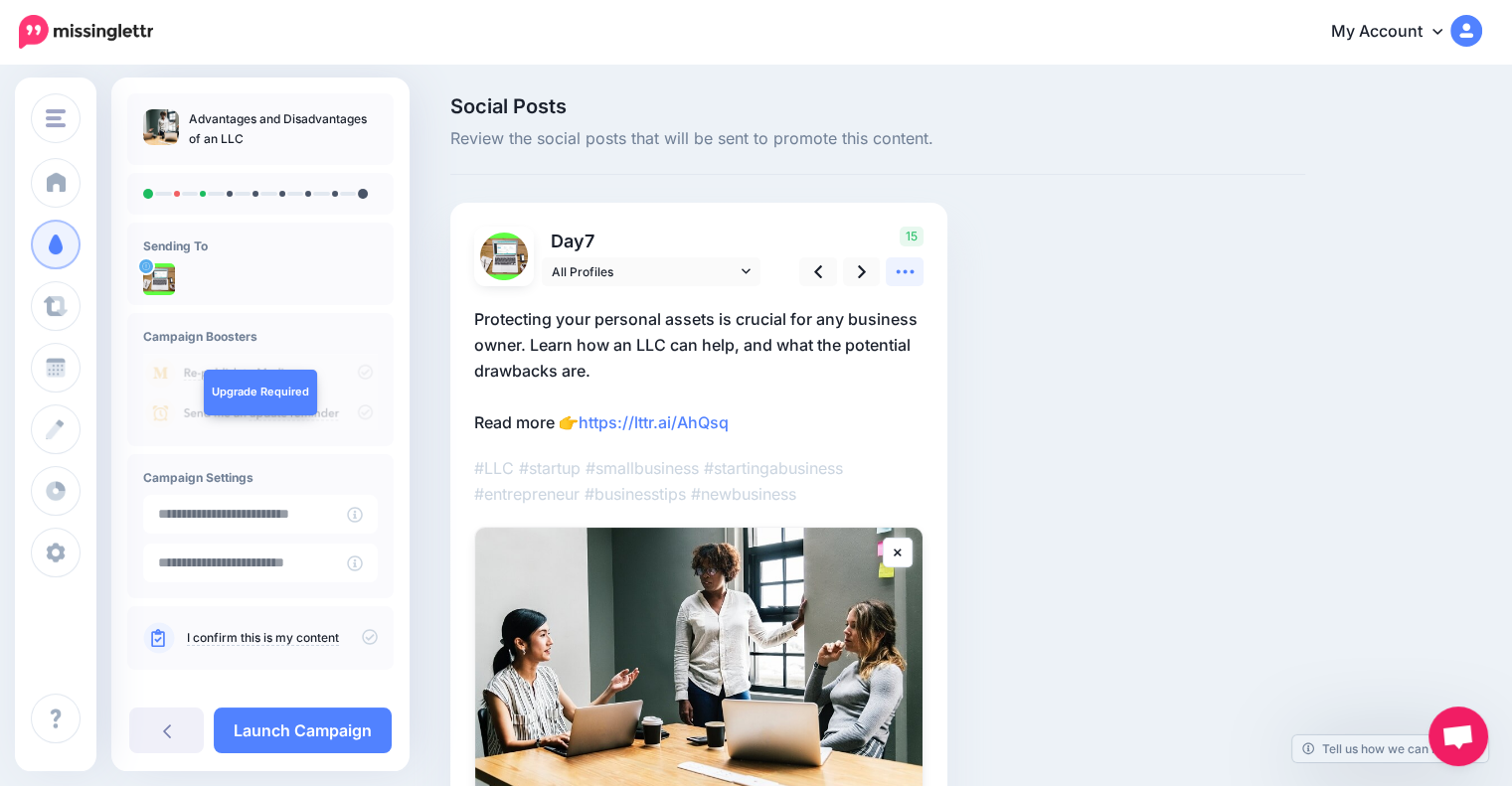 click 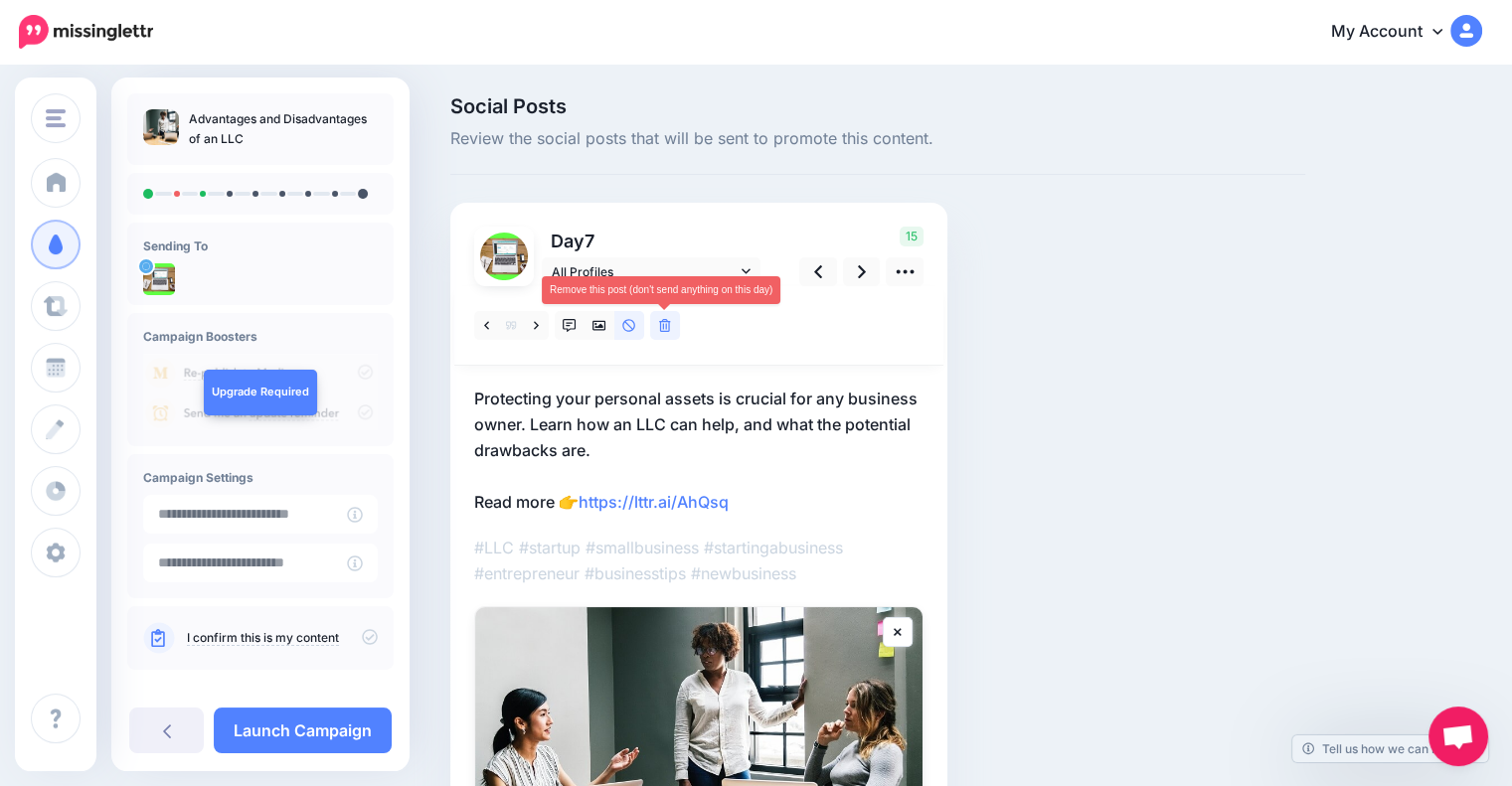 click at bounding box center [665, 325] 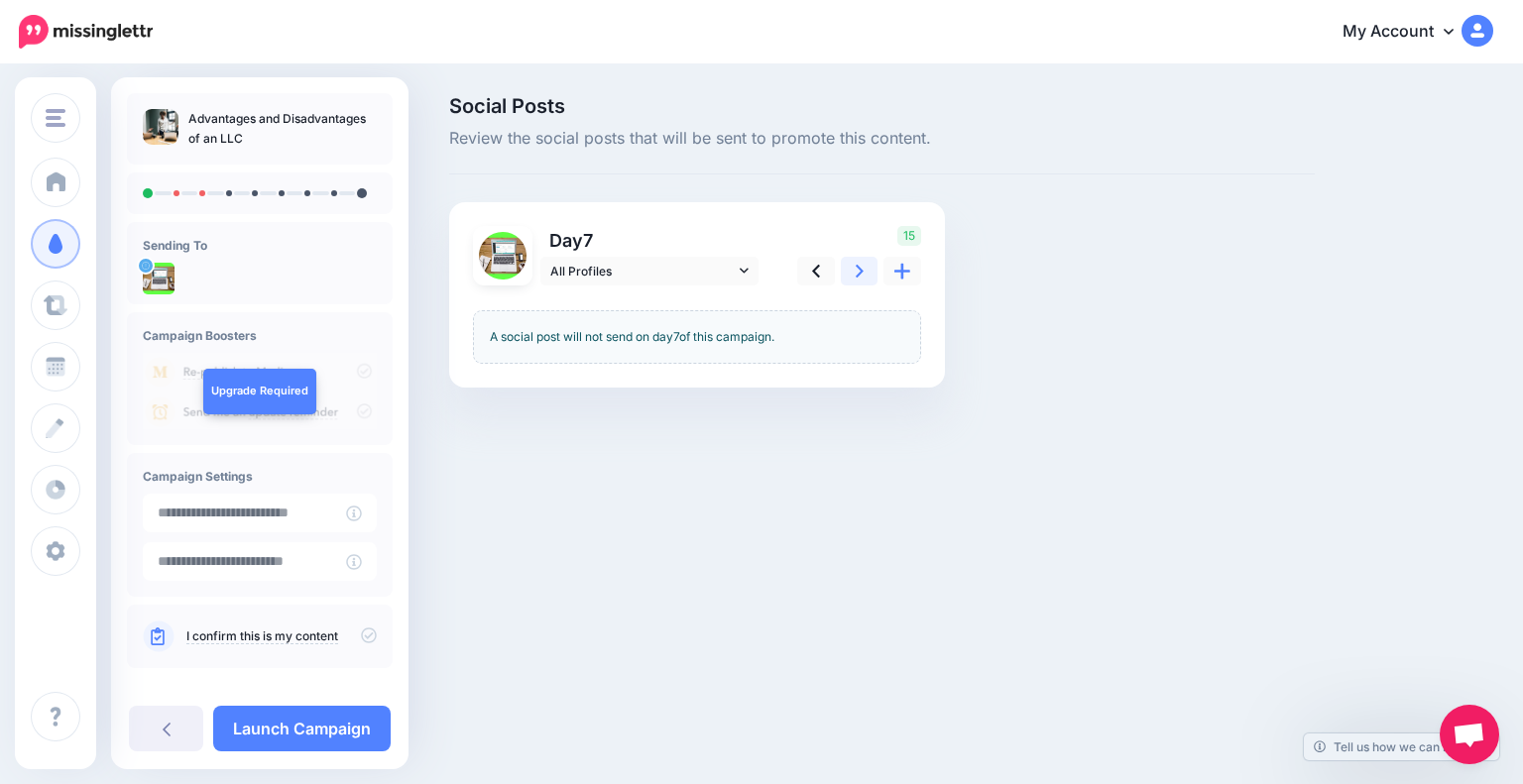 click at bounding box center (860, 271) 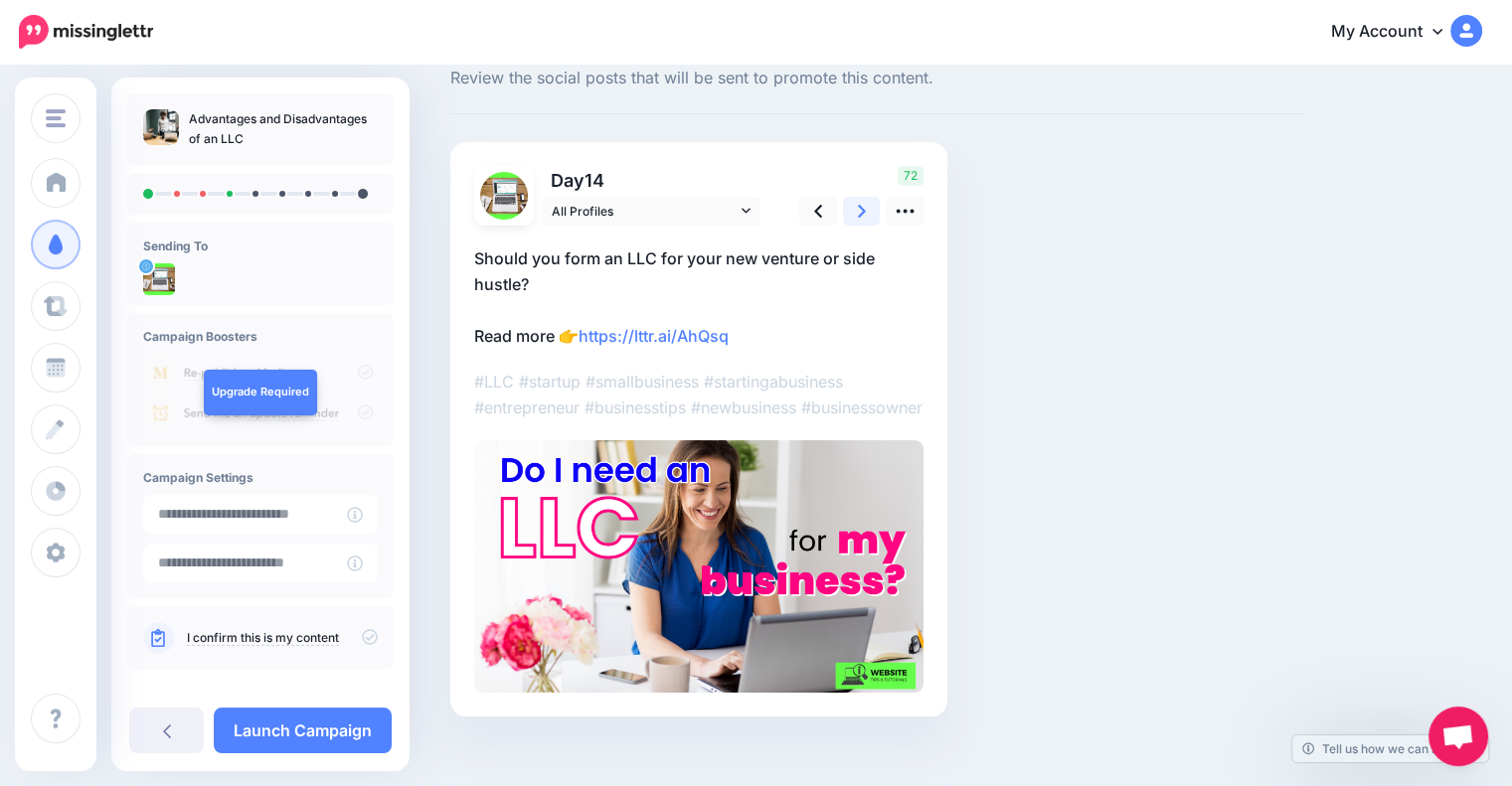 scroll, scrollTop: 52, scrollLeft: 0, axis: vertical 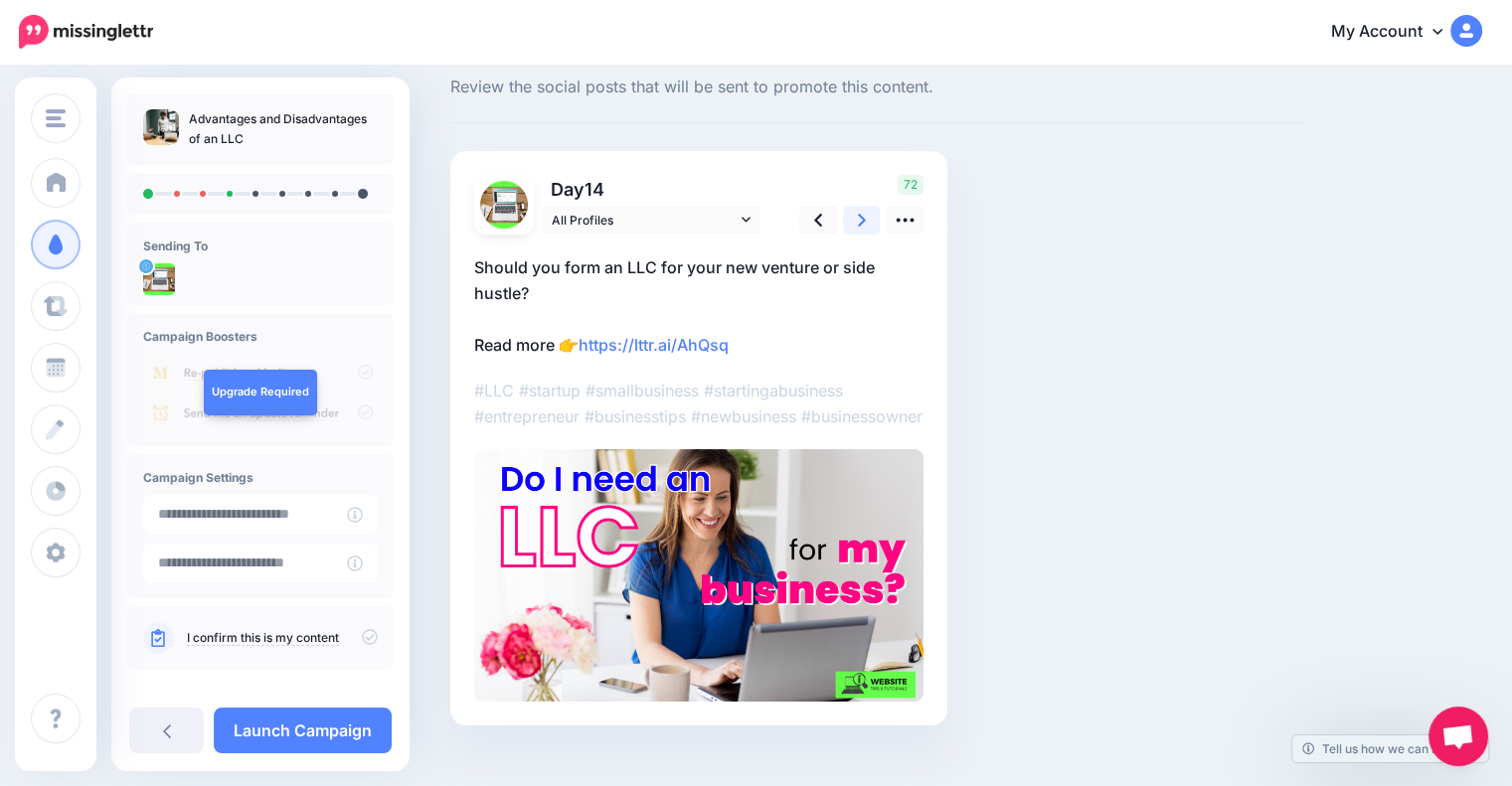 click 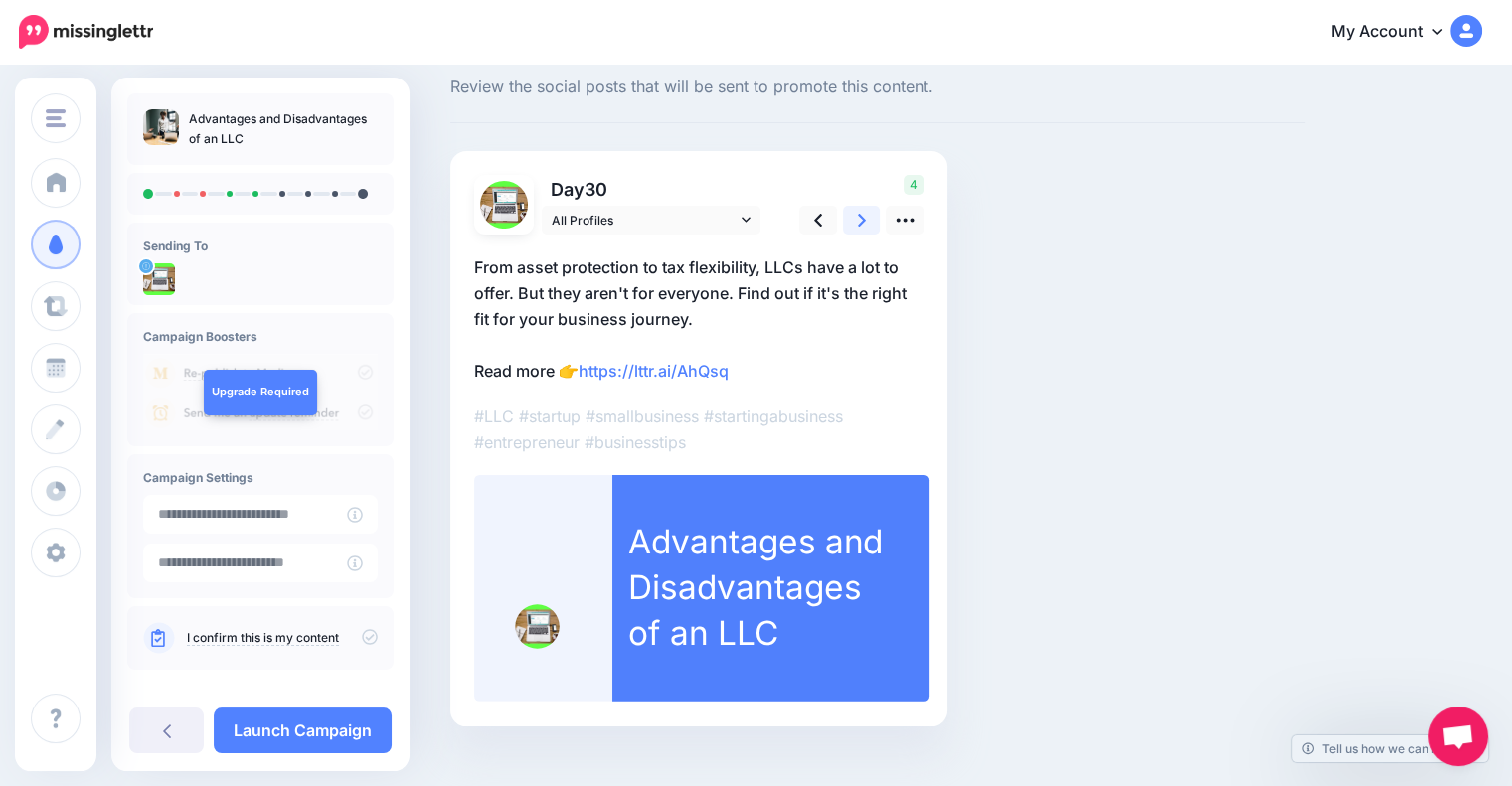 click 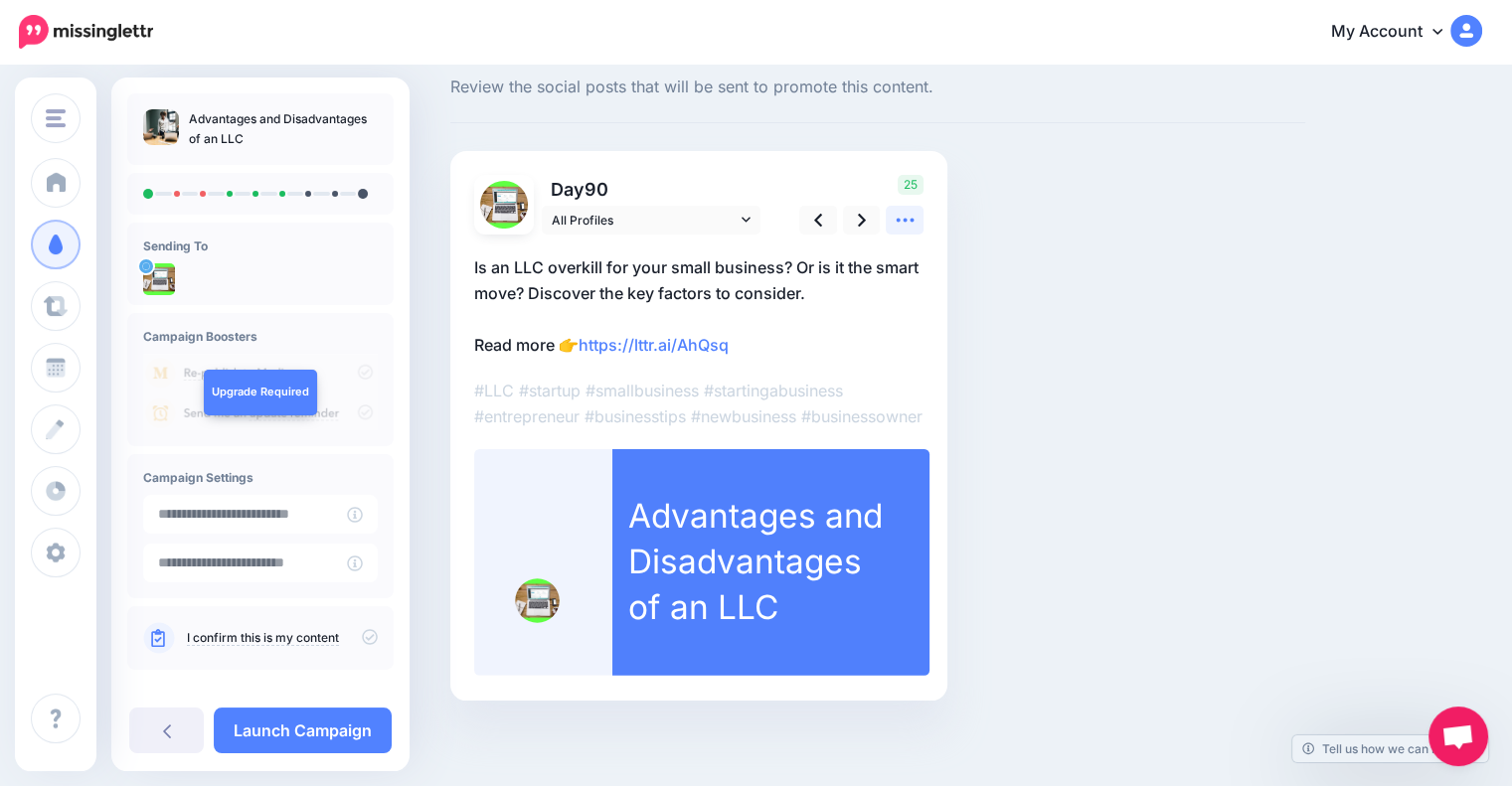 click 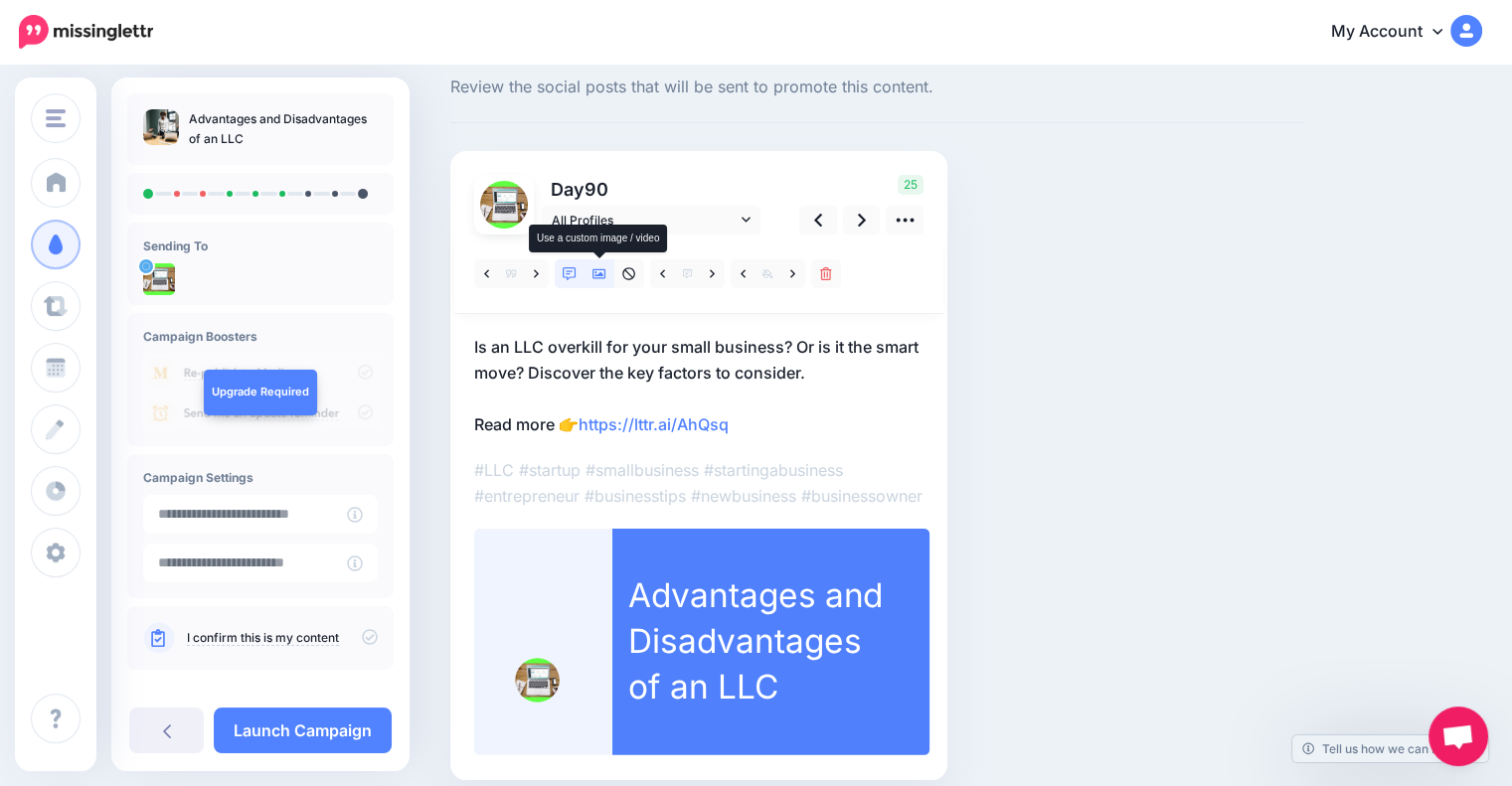 click 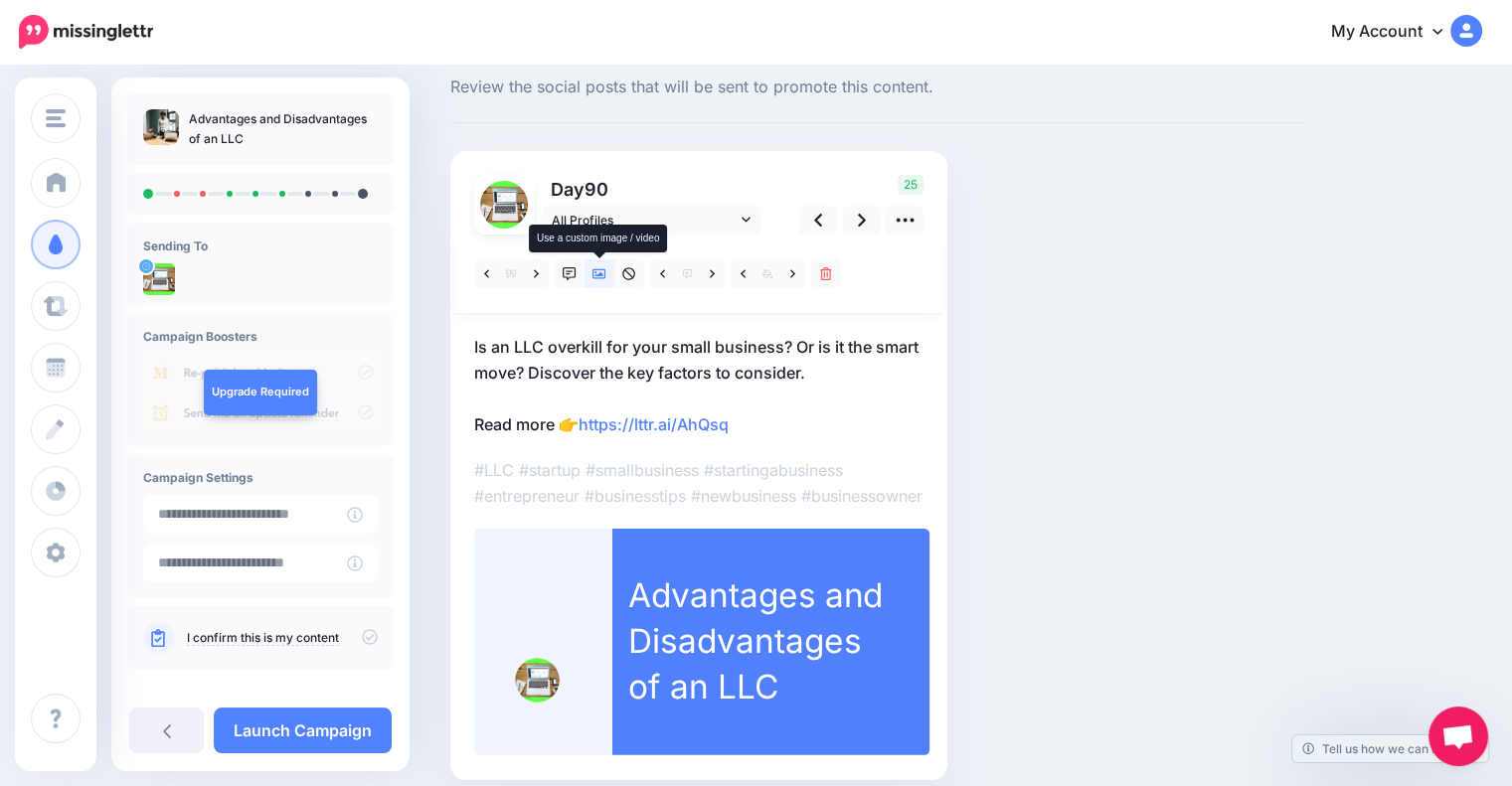 scroll, scrollTop: 0, scrollLeft: 0, axis: both 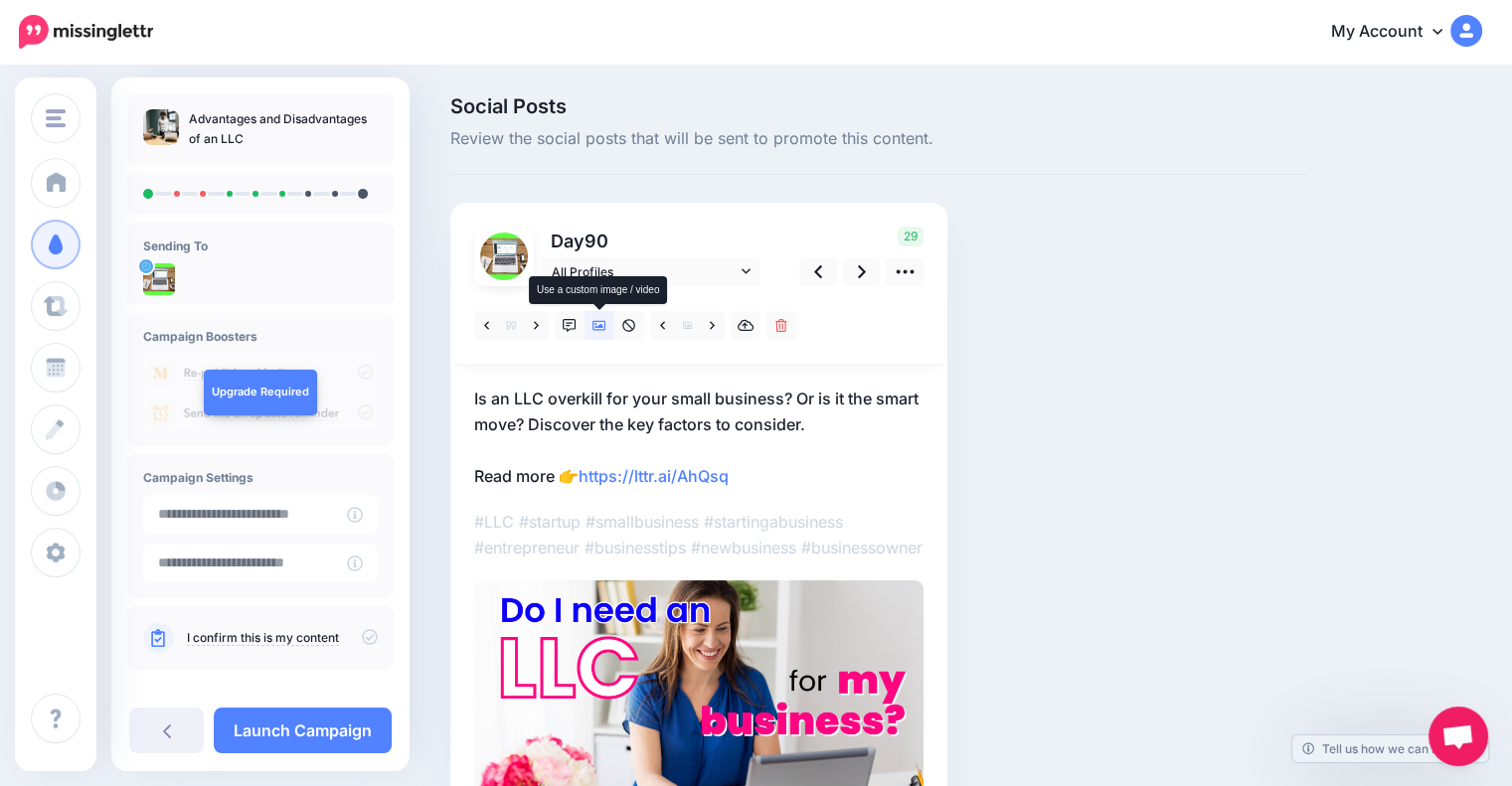 click 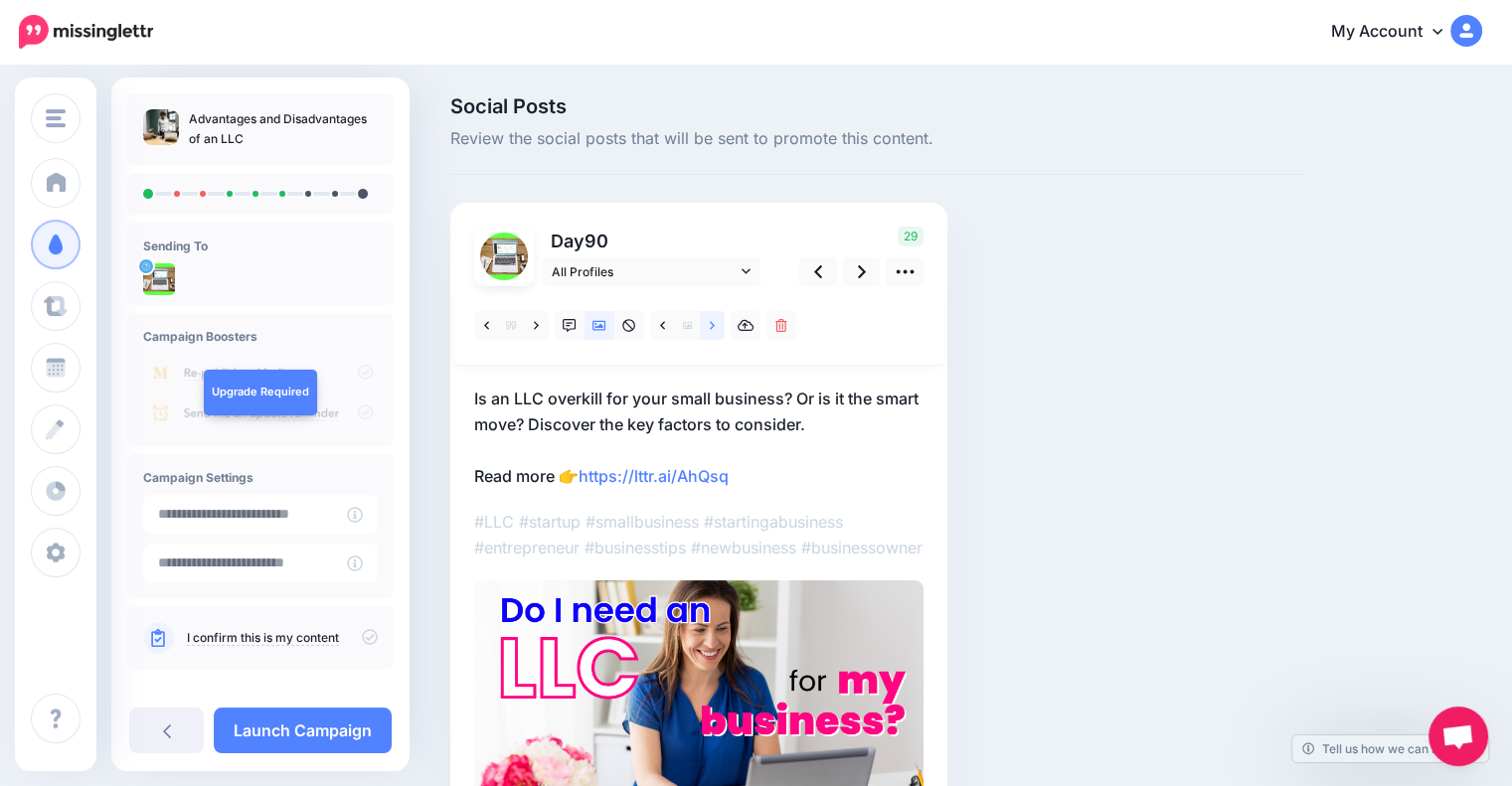 click at bounding box center (712, 325) 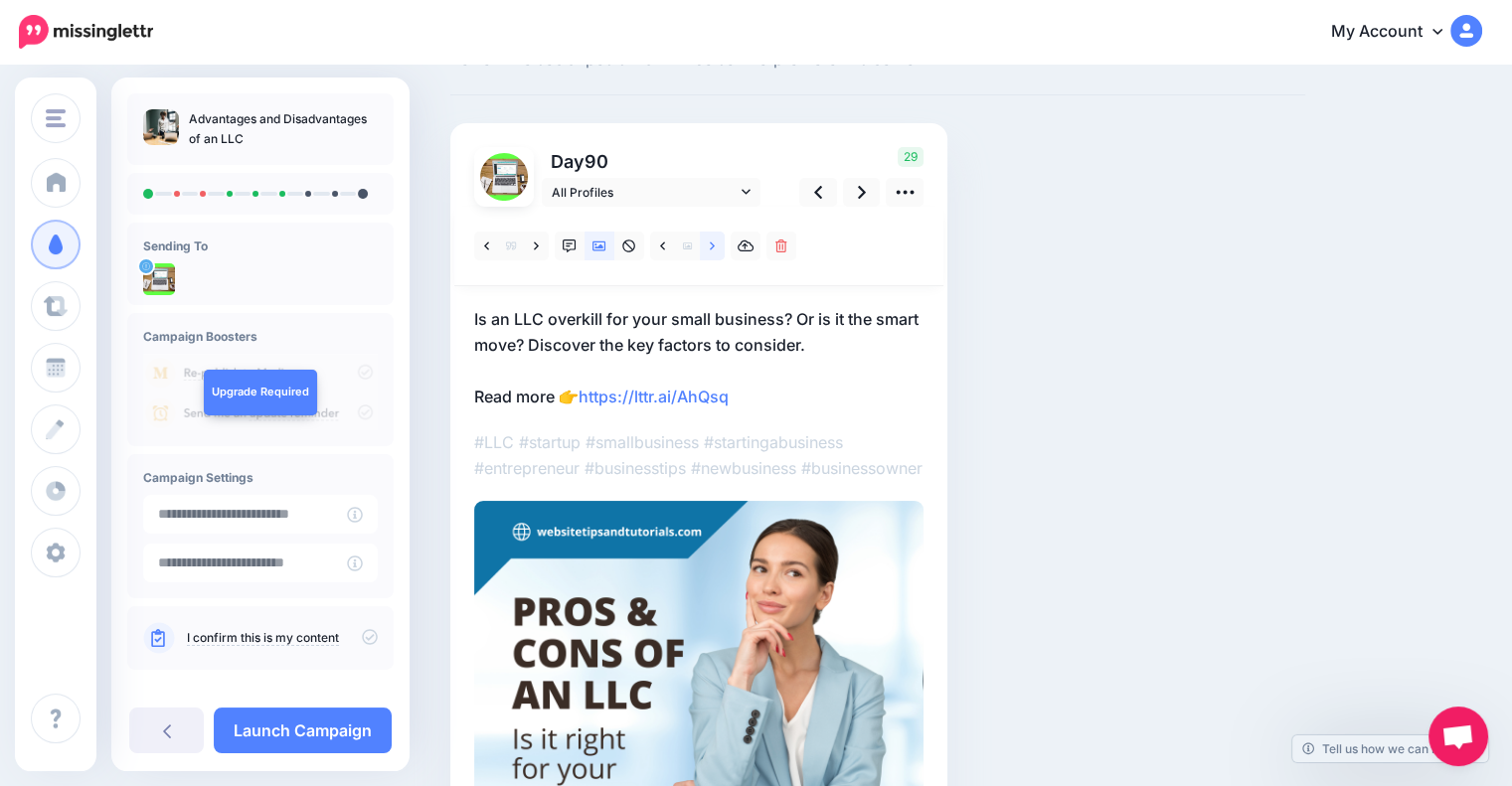 scroll, scrollTop: 86, scrollLeft: 0, axis: vertical 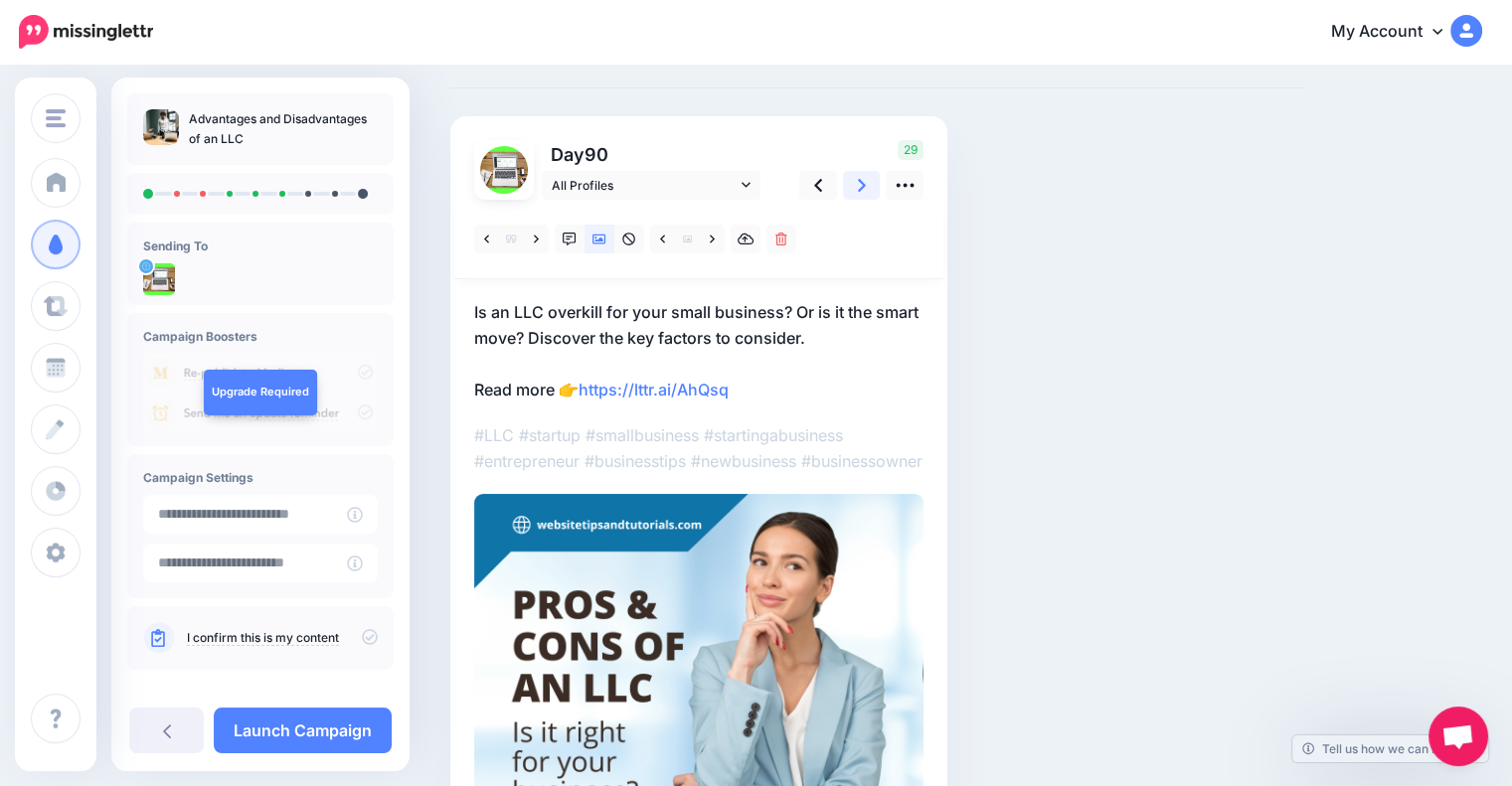 click 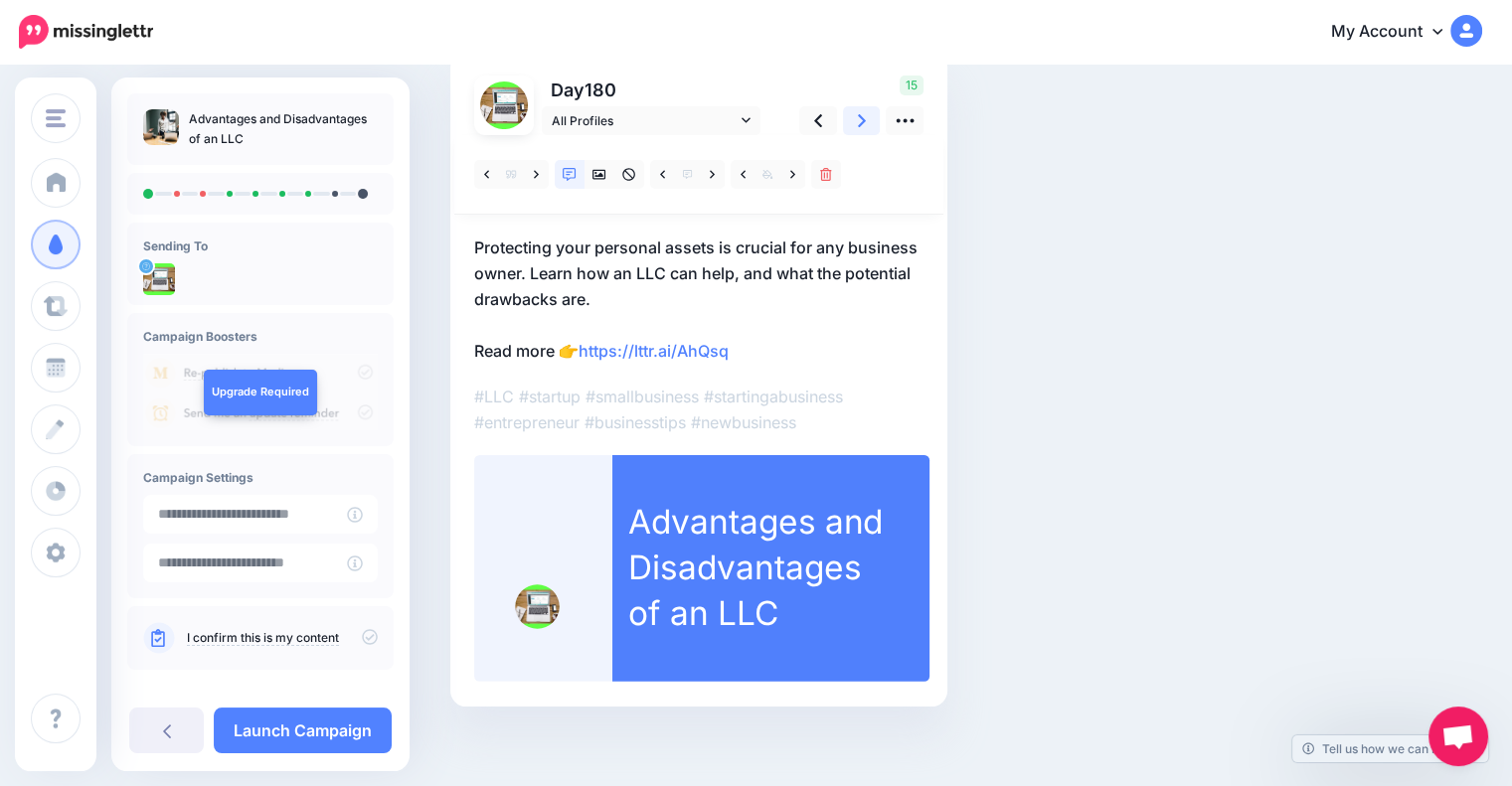 scroll, scrollTop: 151, scrollLeft: 0, axis: vertical 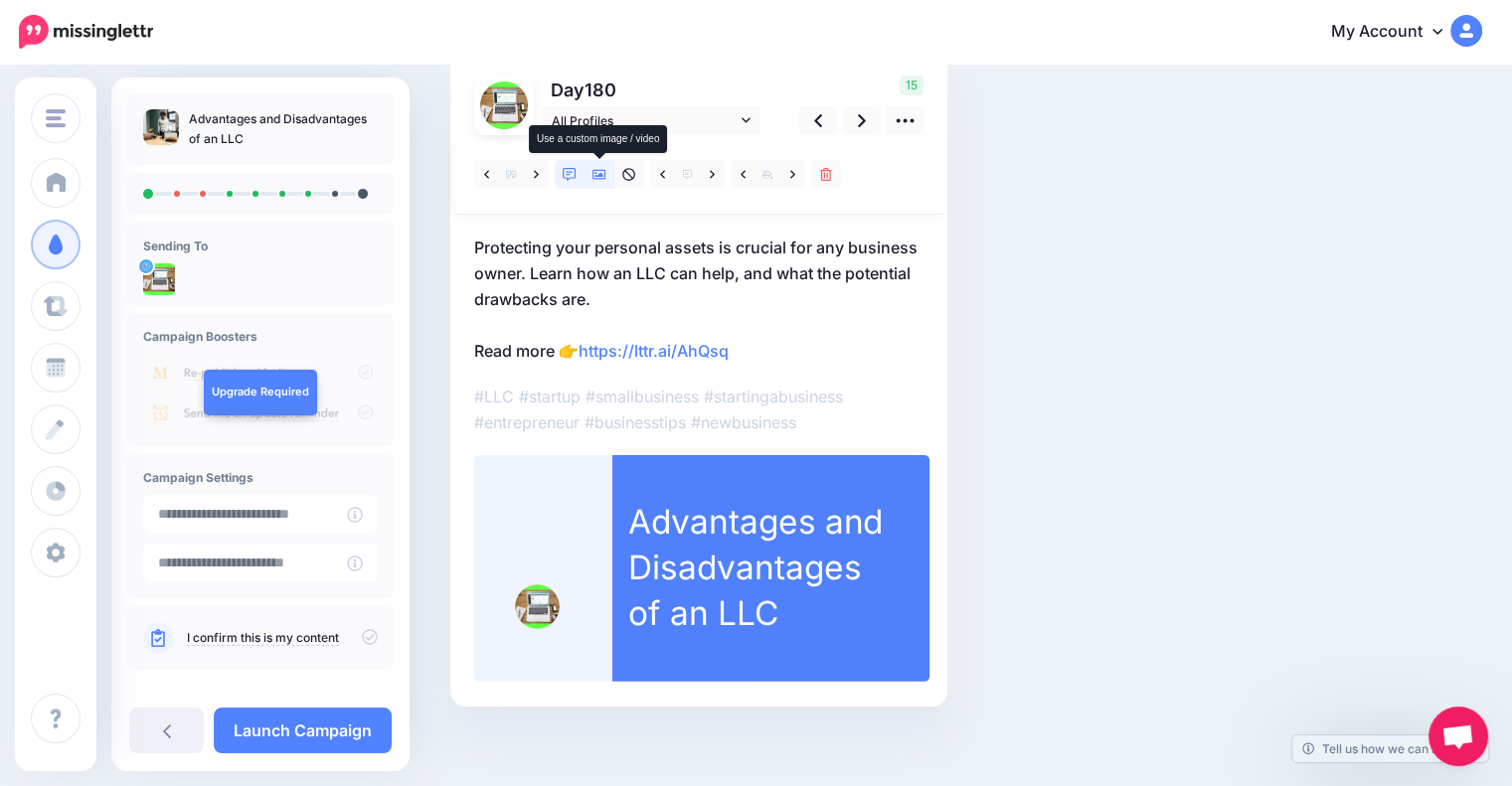 click 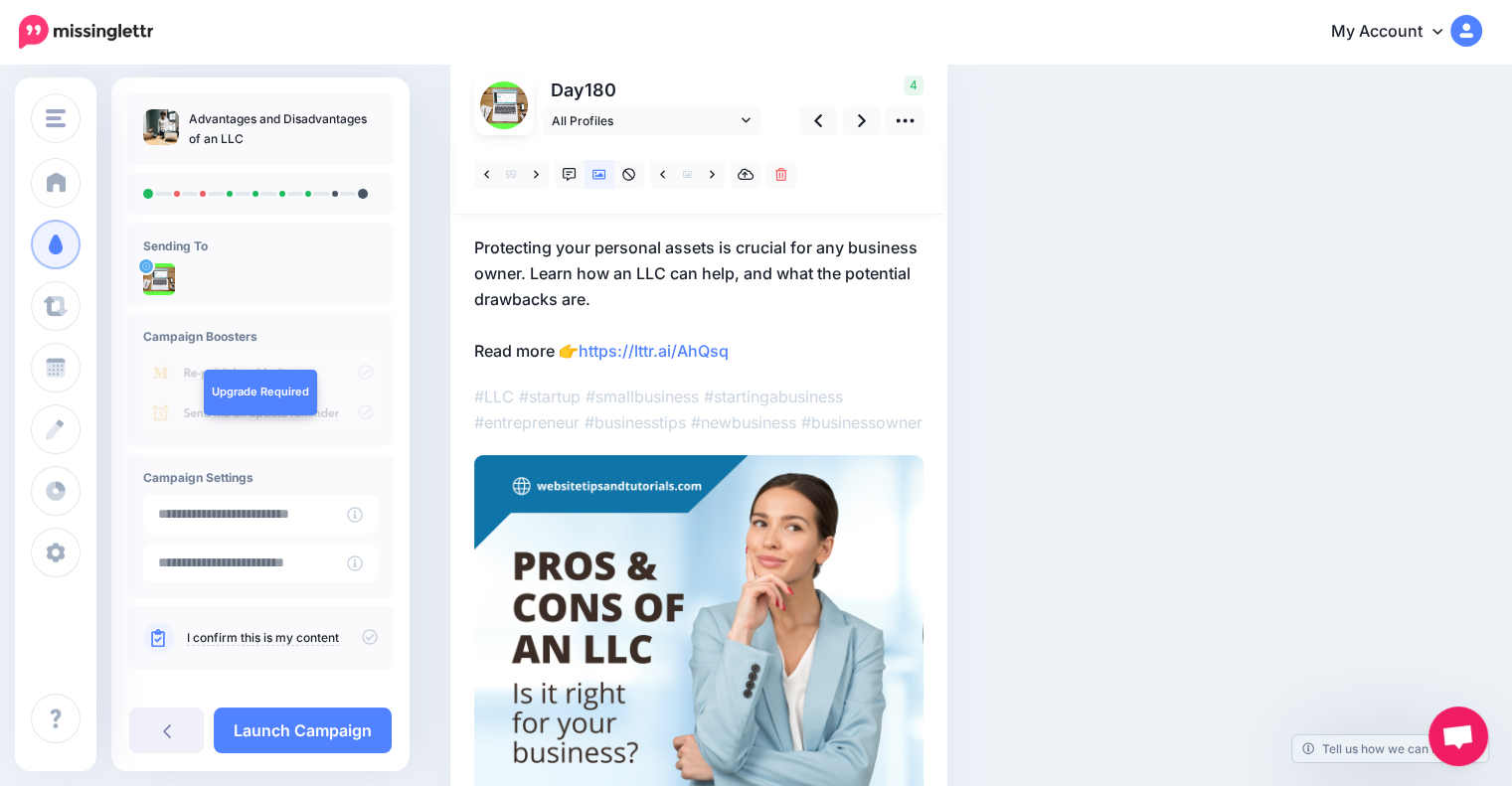 scroll, scrollTop: 0, scrollLeft: 0, axis: both 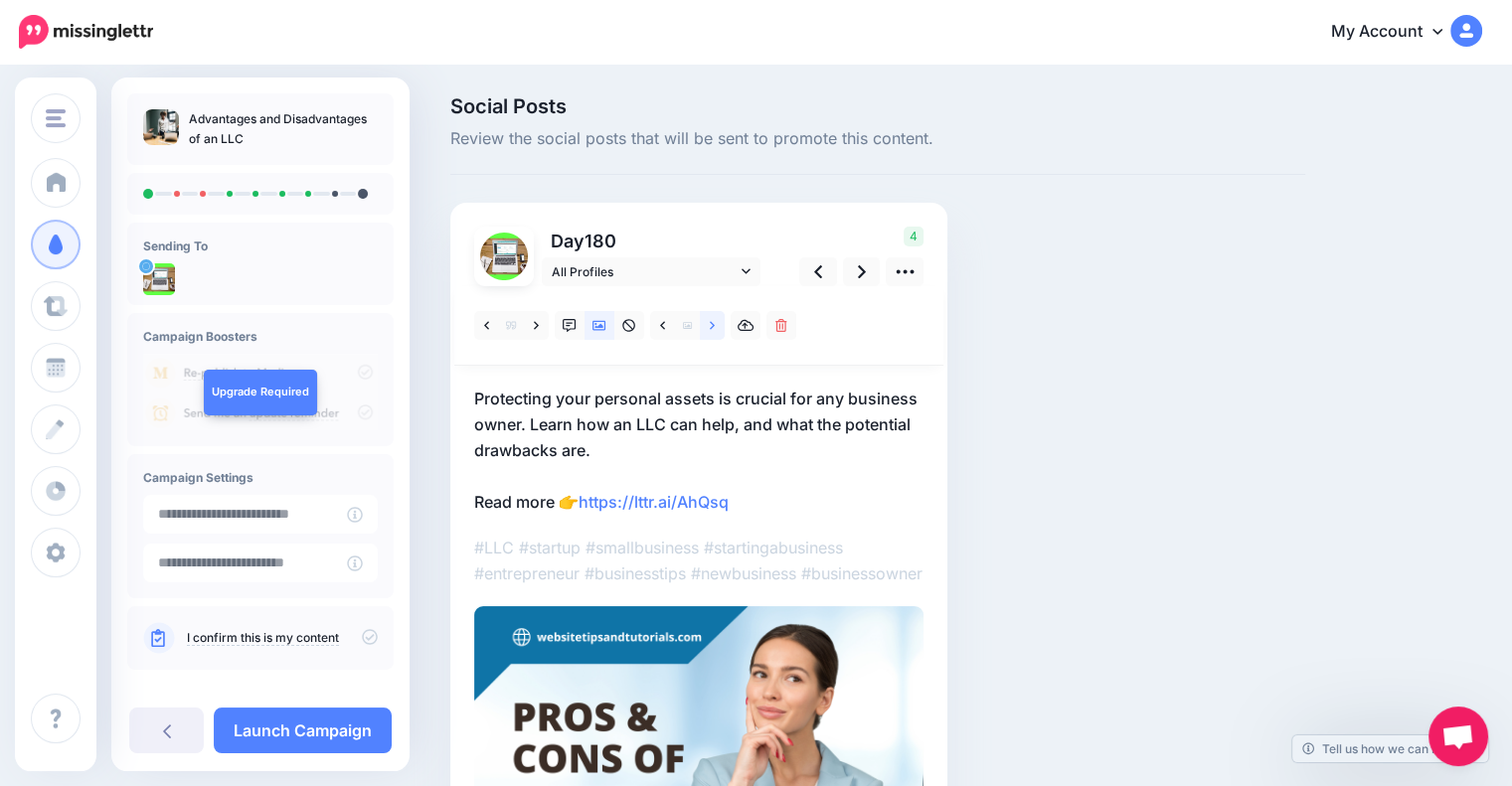 click 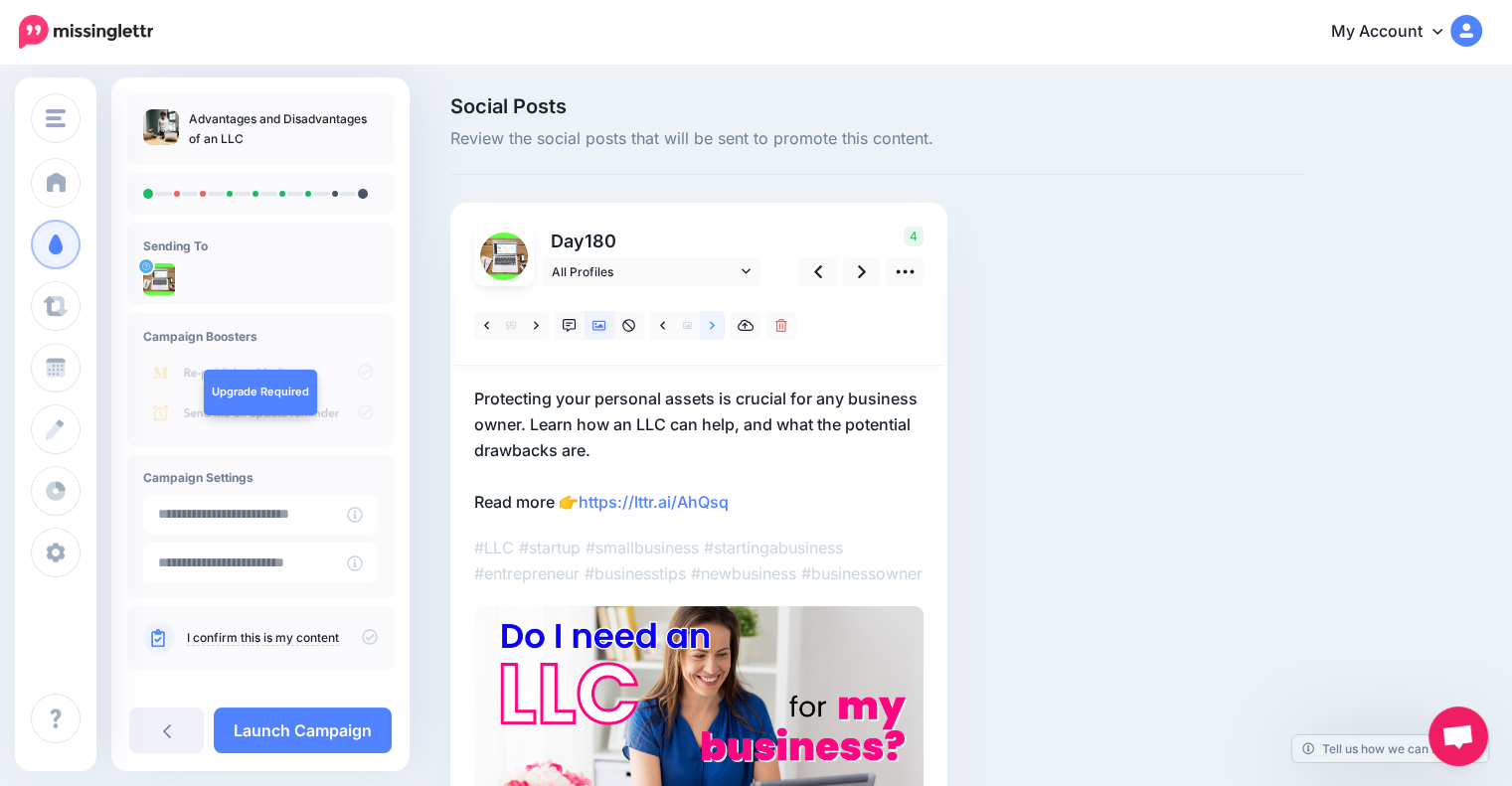 click 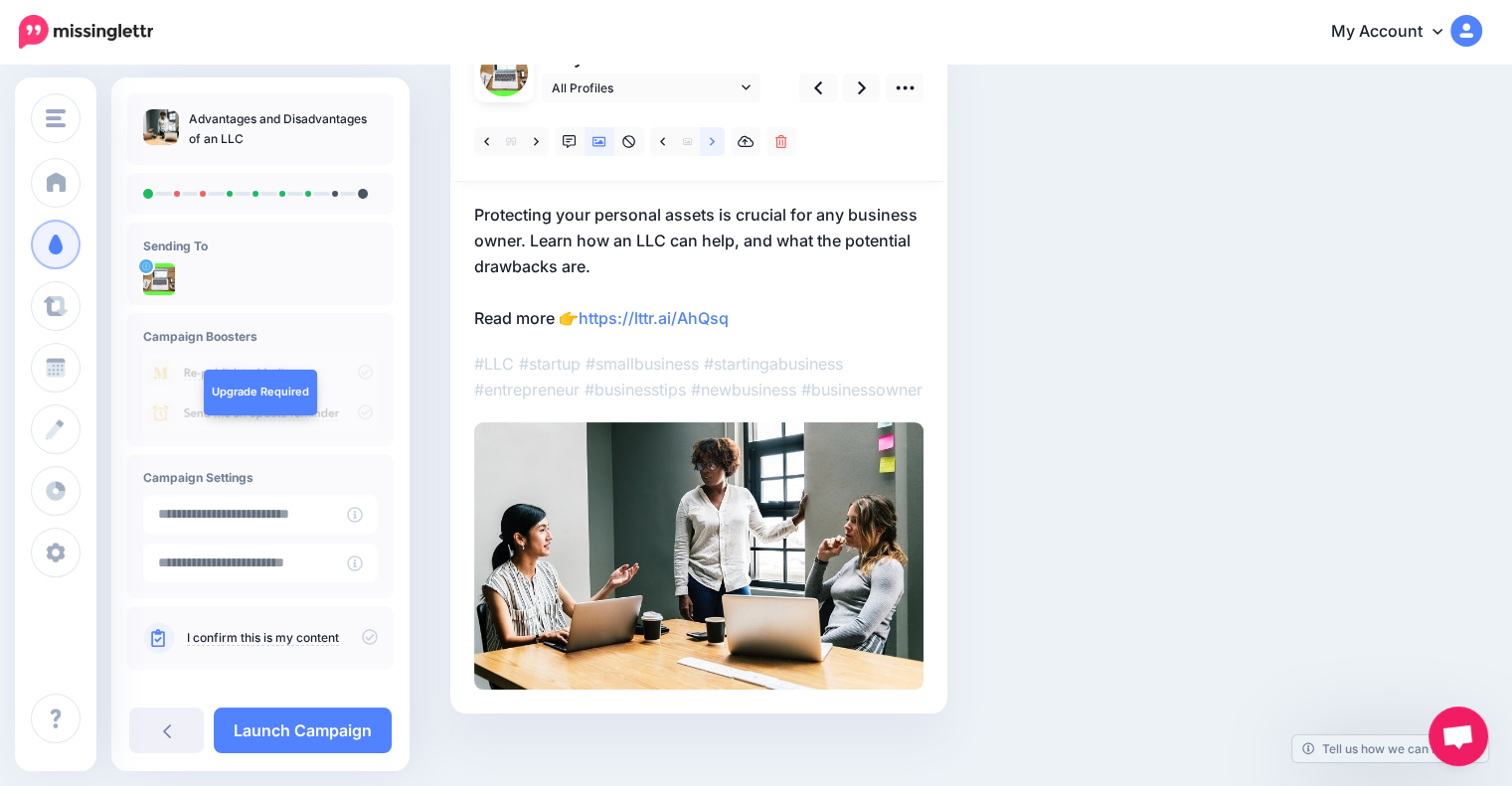 scroll, scrollTop: 186, scrollLeft: 0, axis: vertical 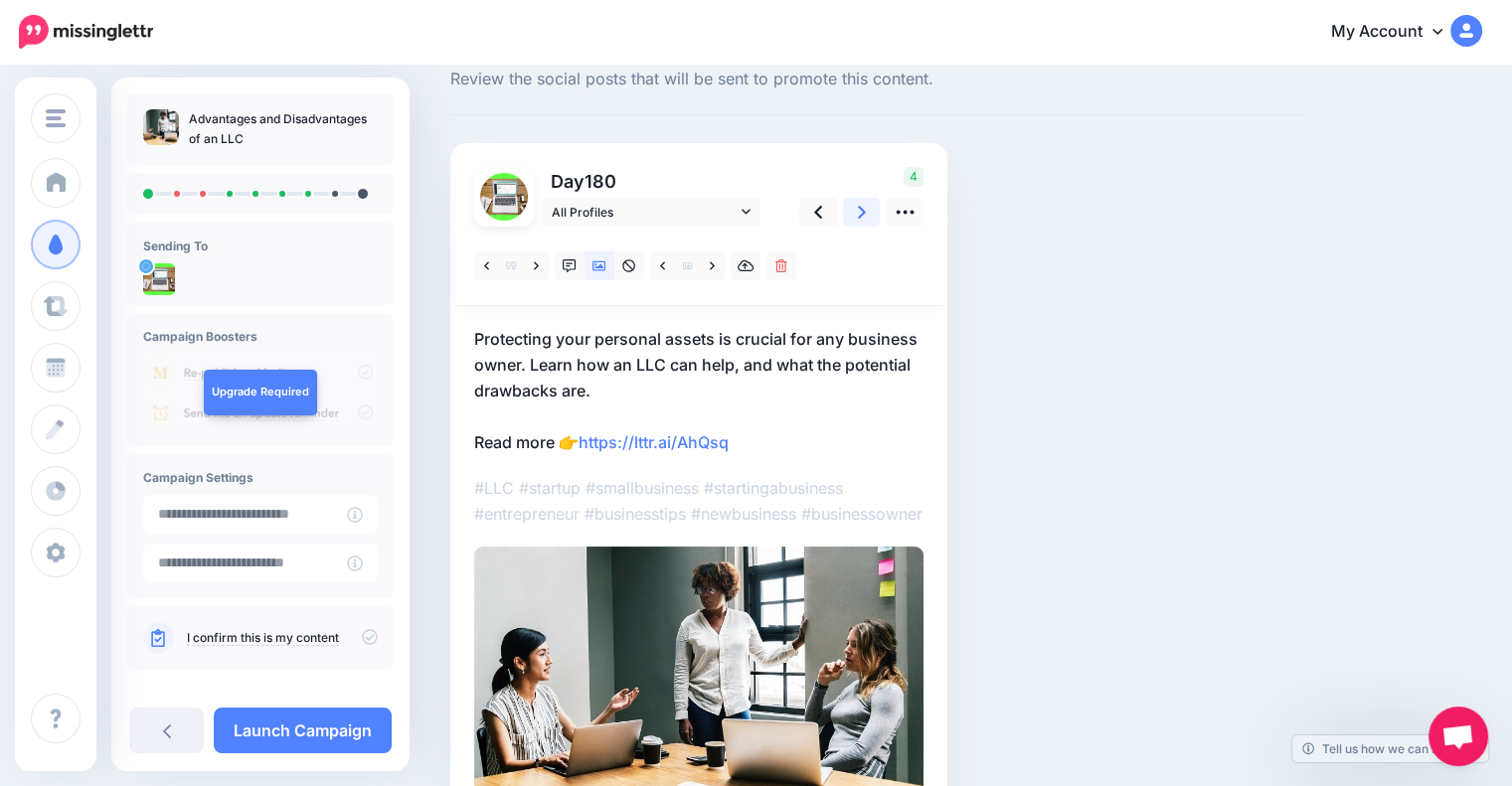 click 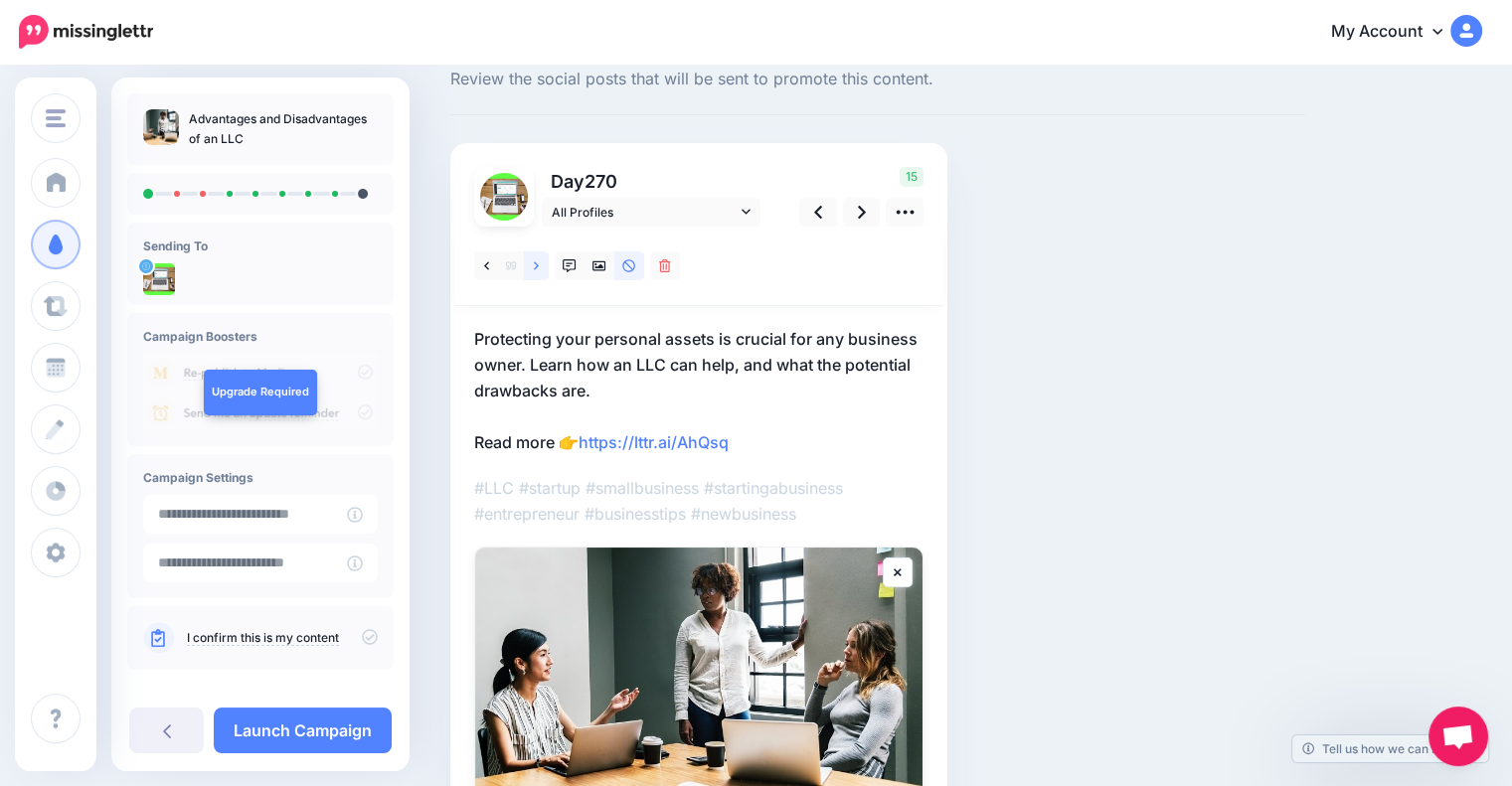 click at bounding box center [536, 265] 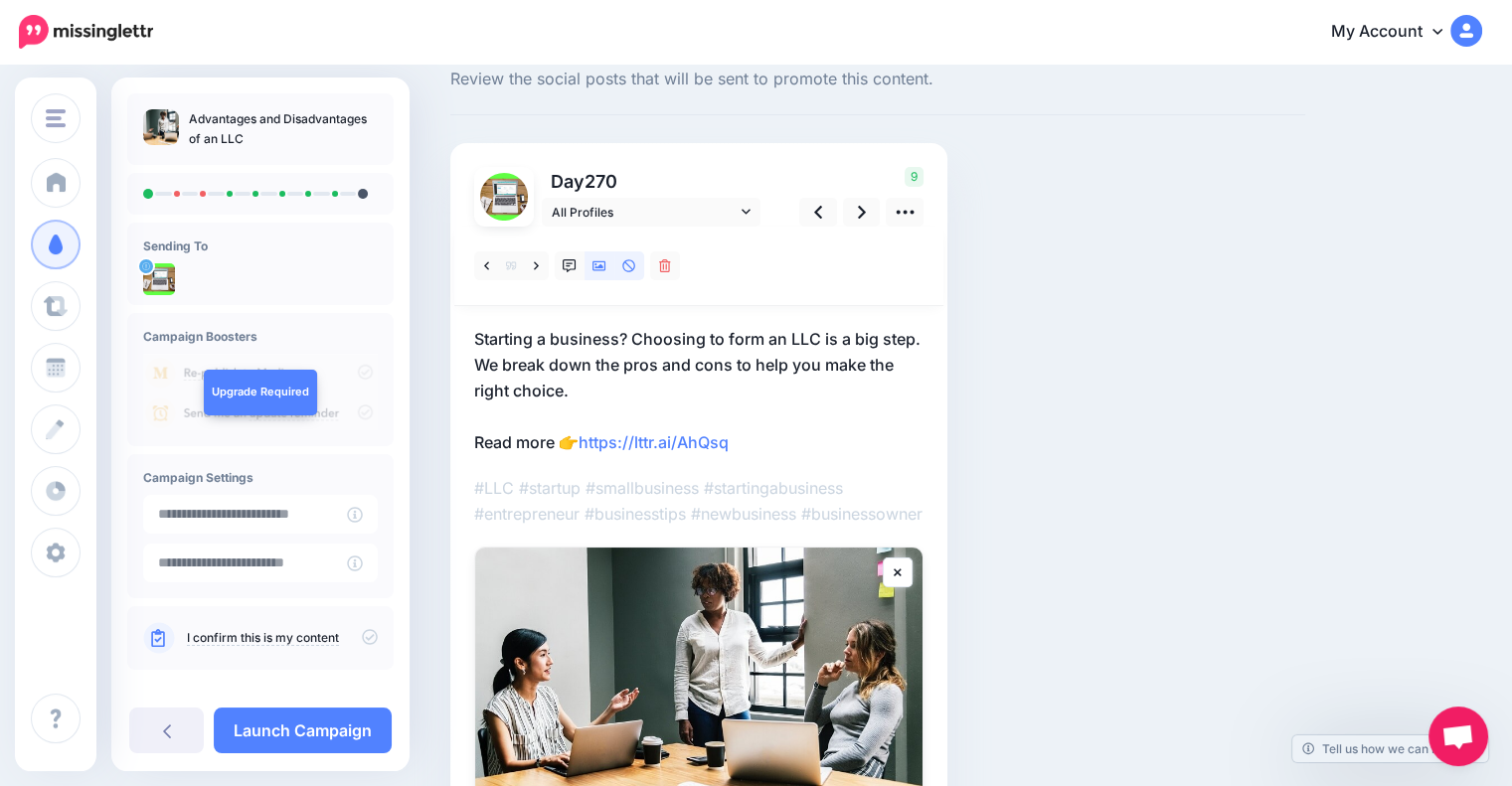 click 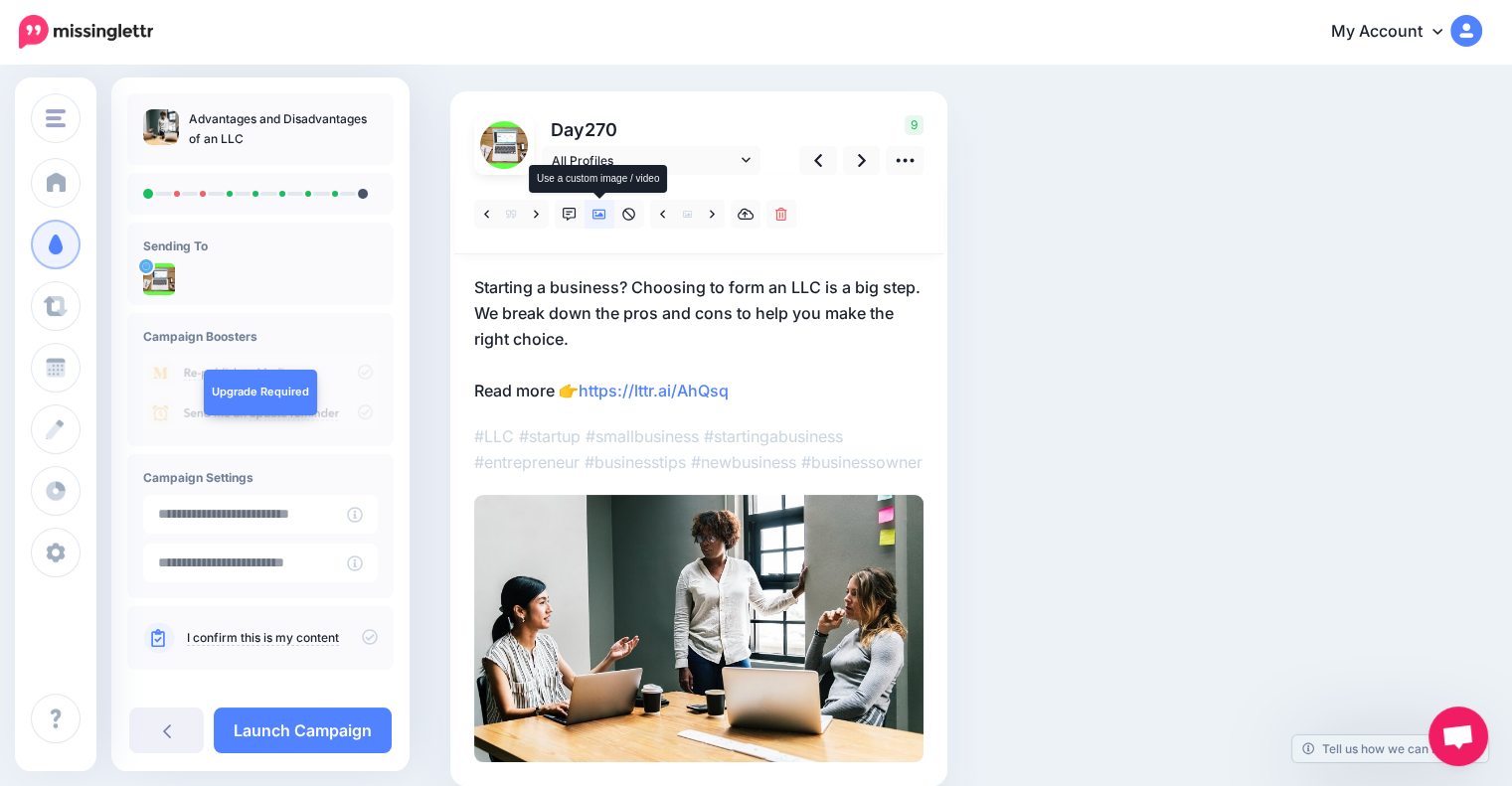 scroll, scrollTop: 115, scrollLeft: 0, axis: vertical 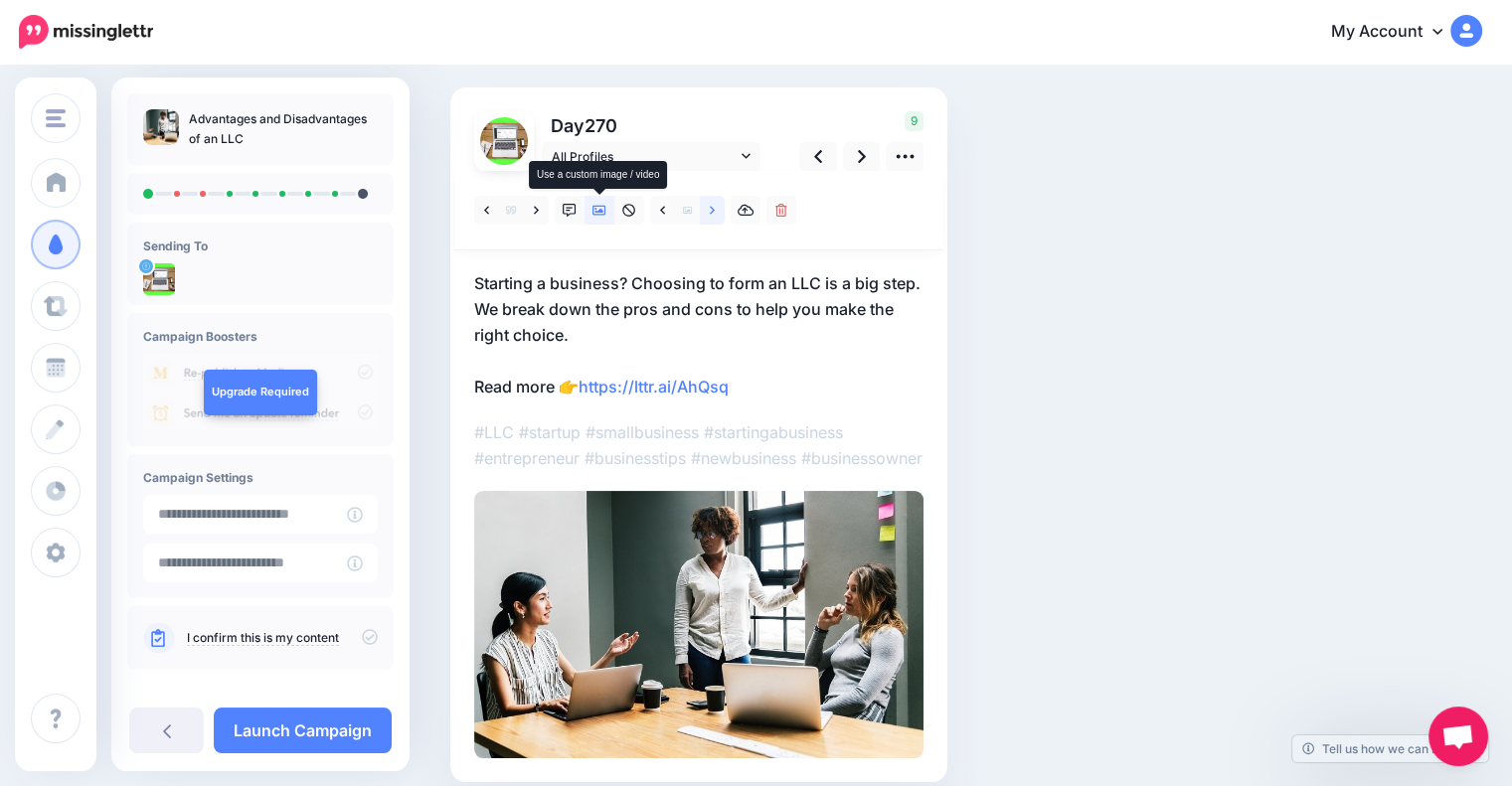 click at bounding box center (712, 210) 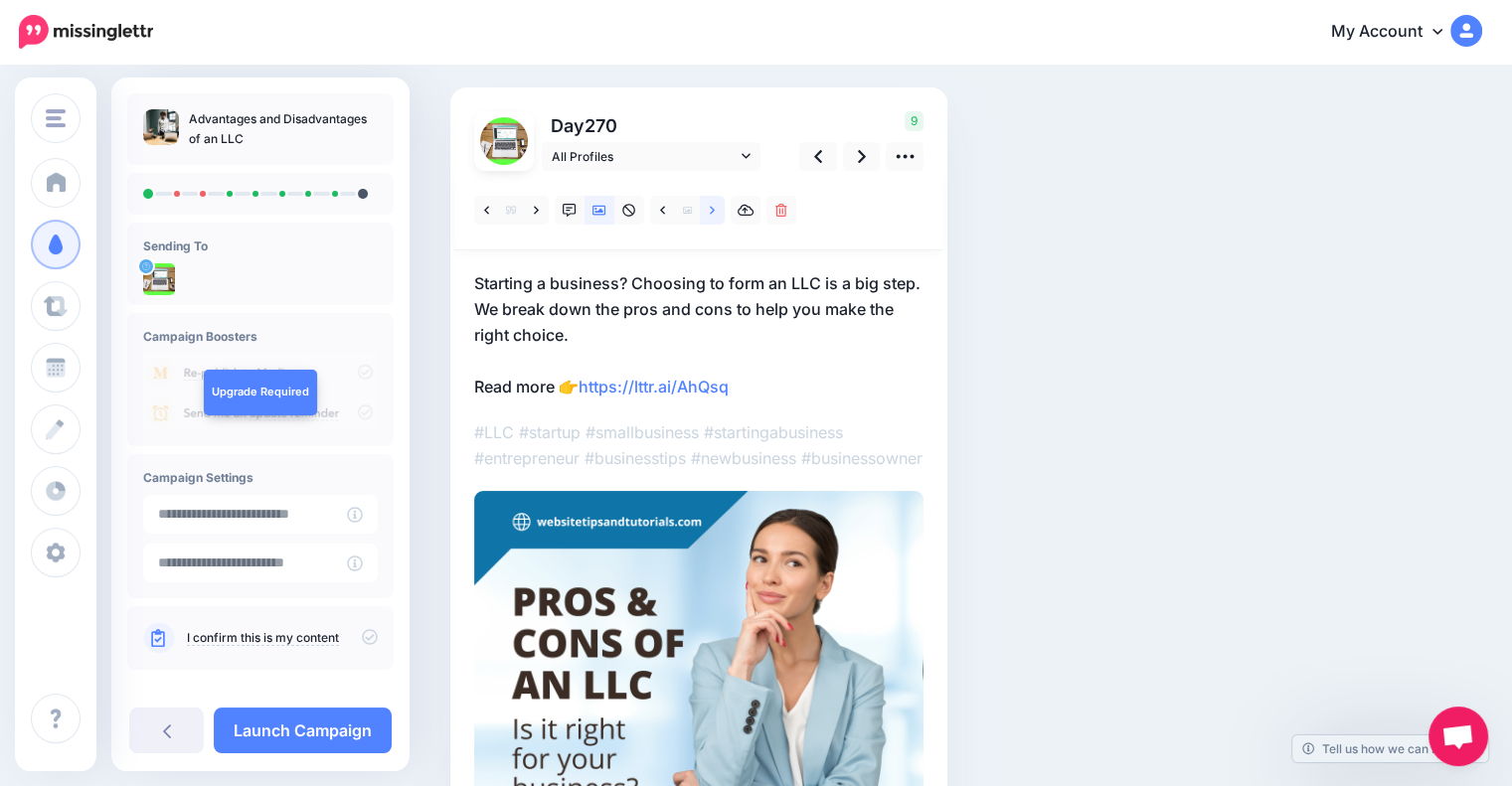 click 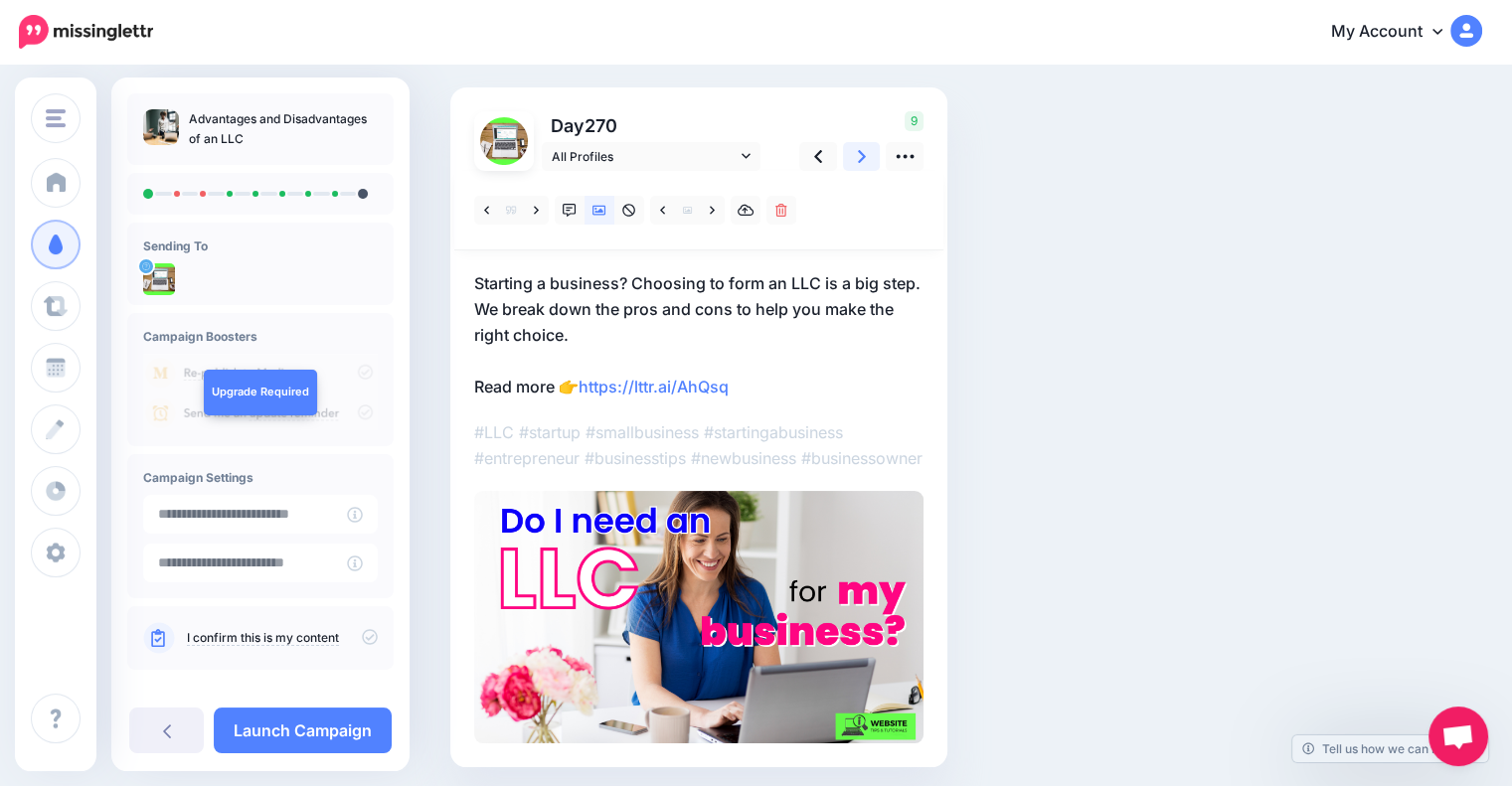 click 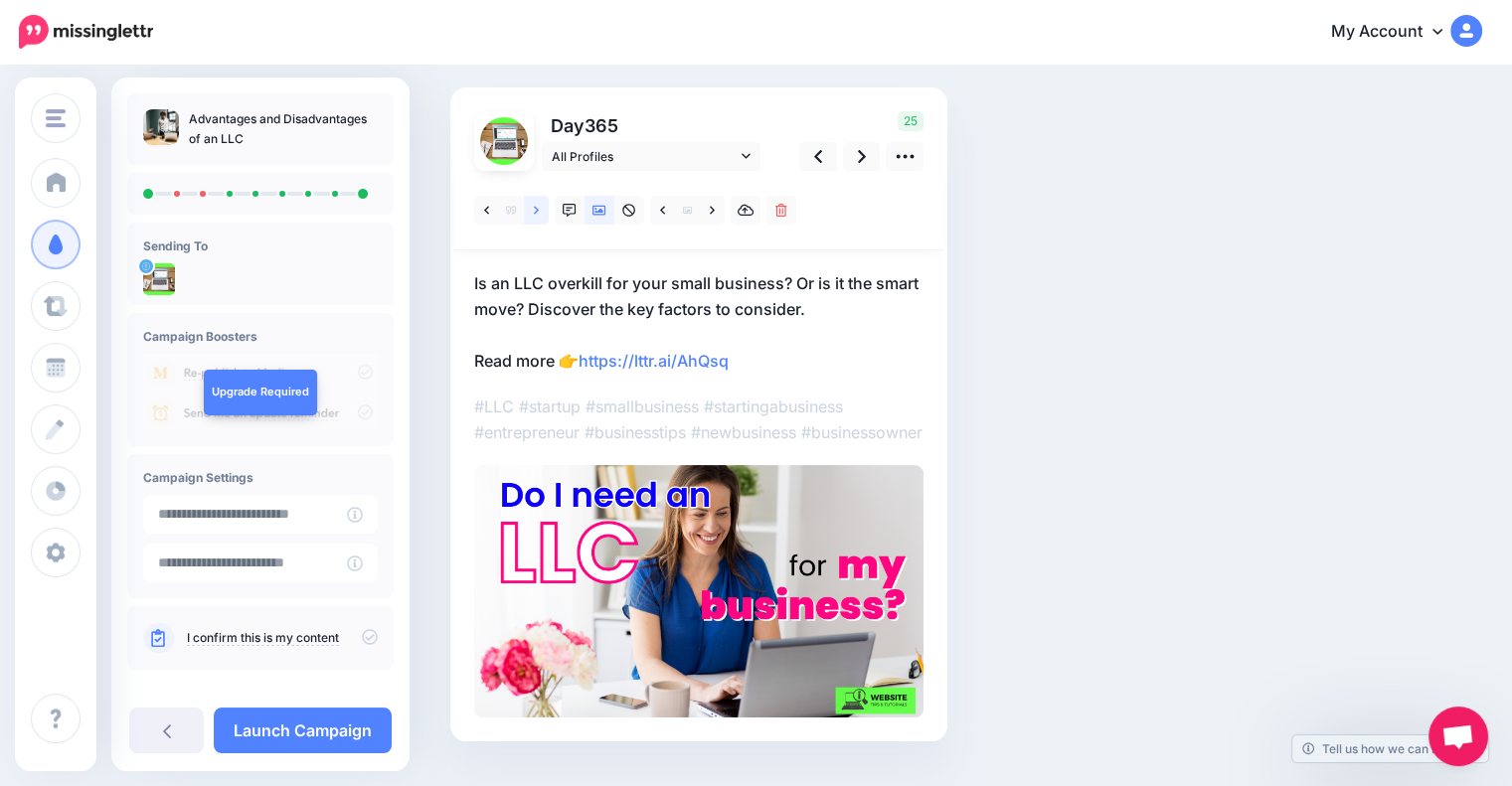 click 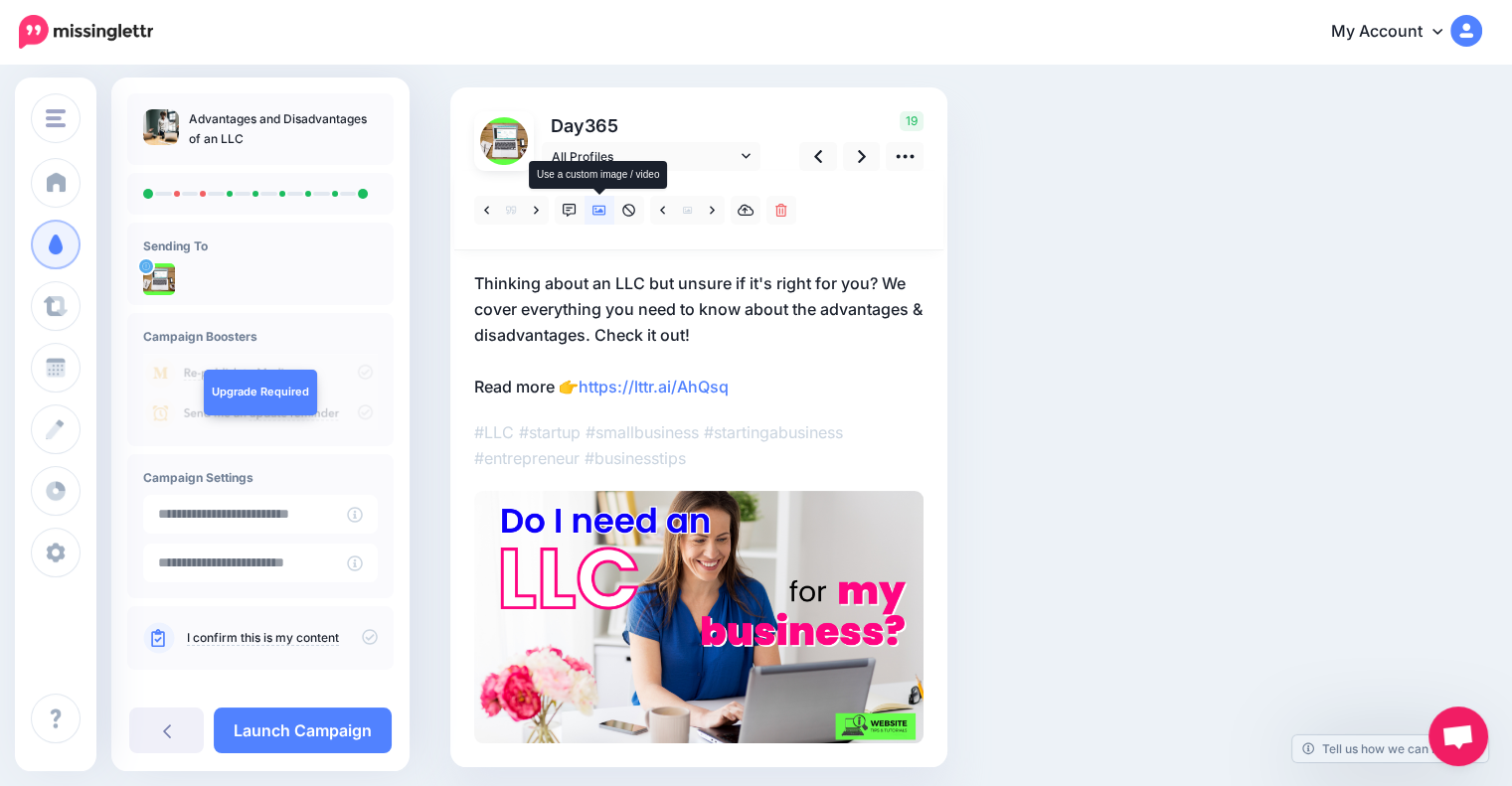 click 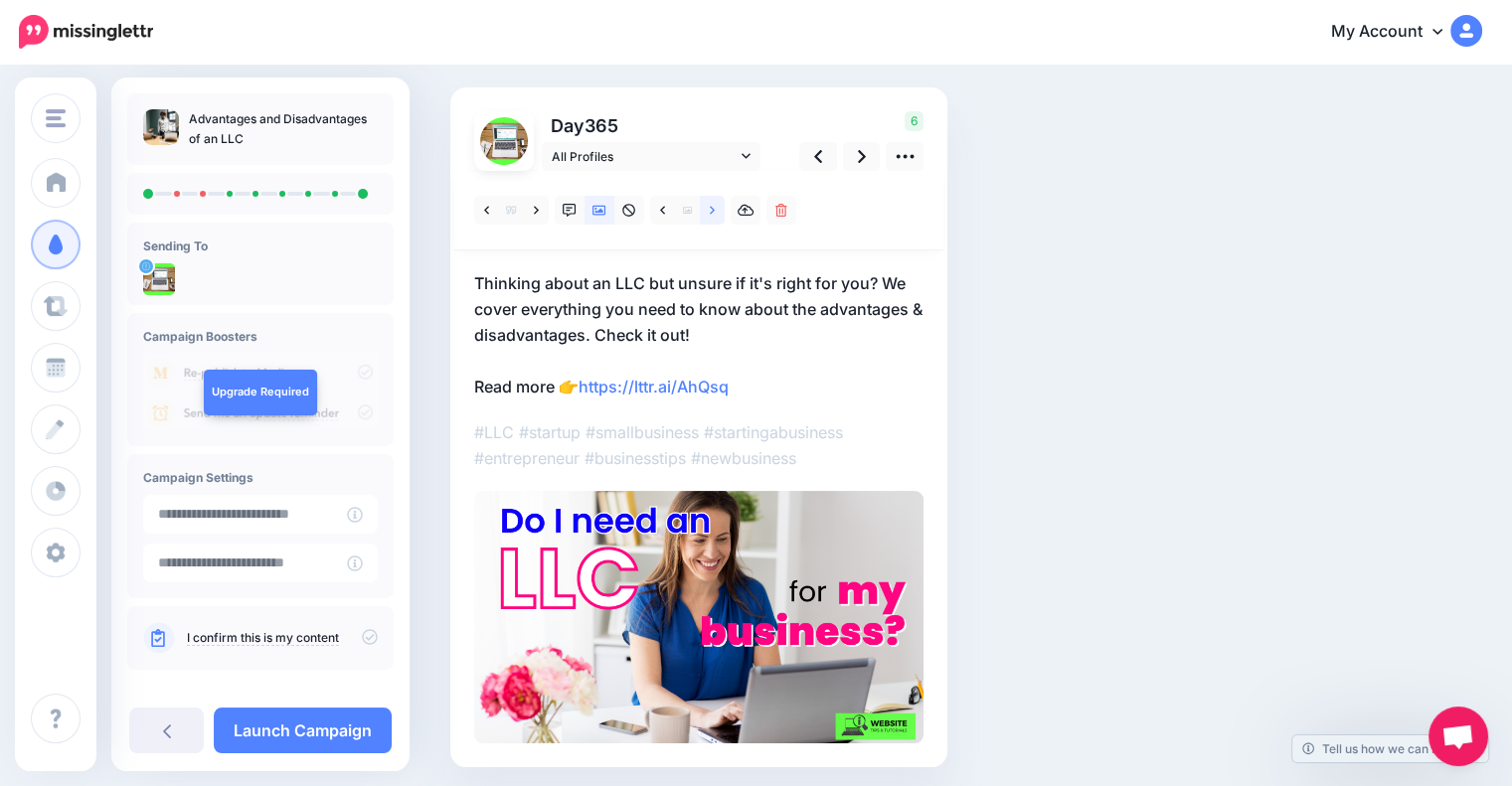 click 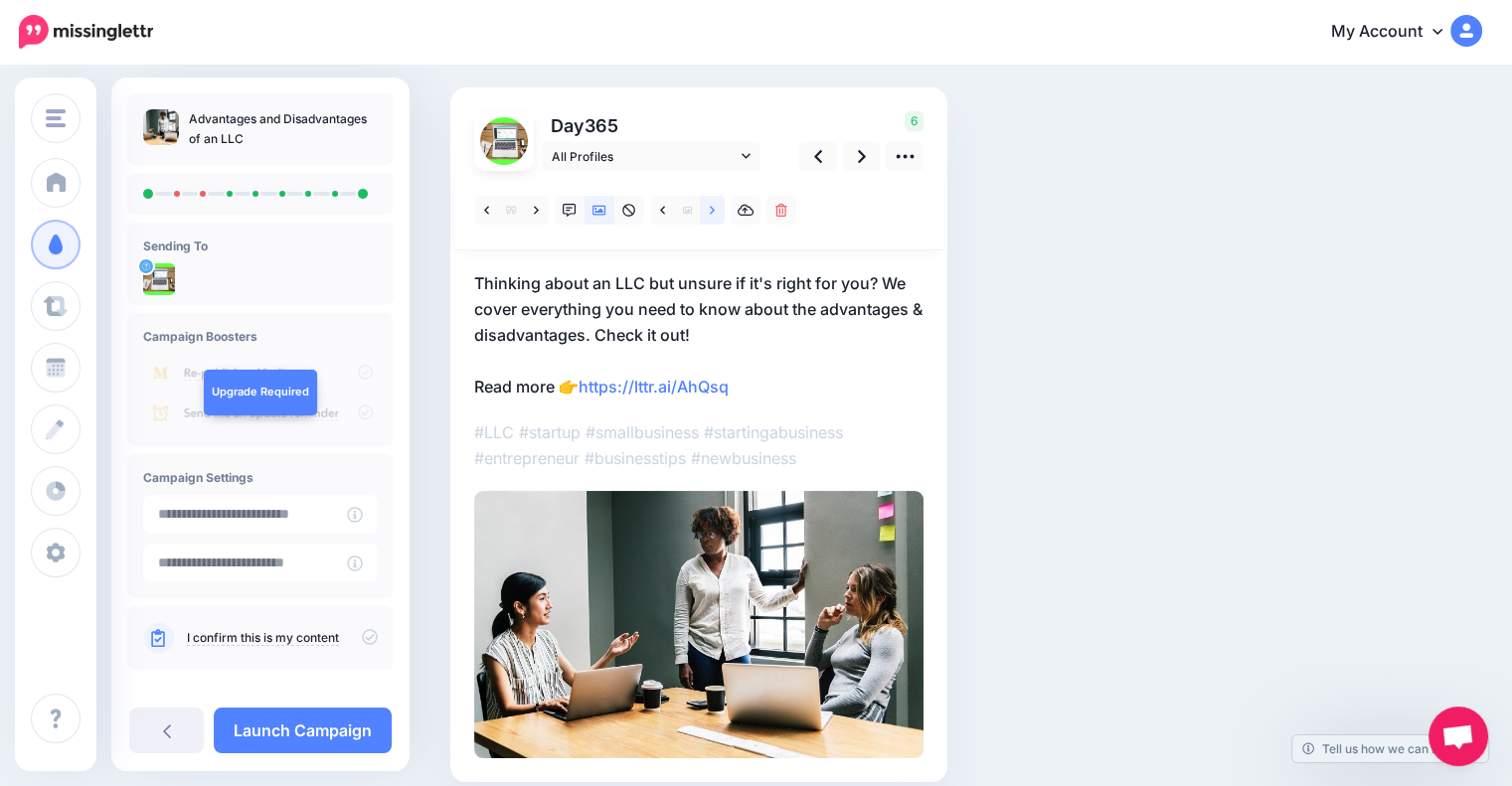 click 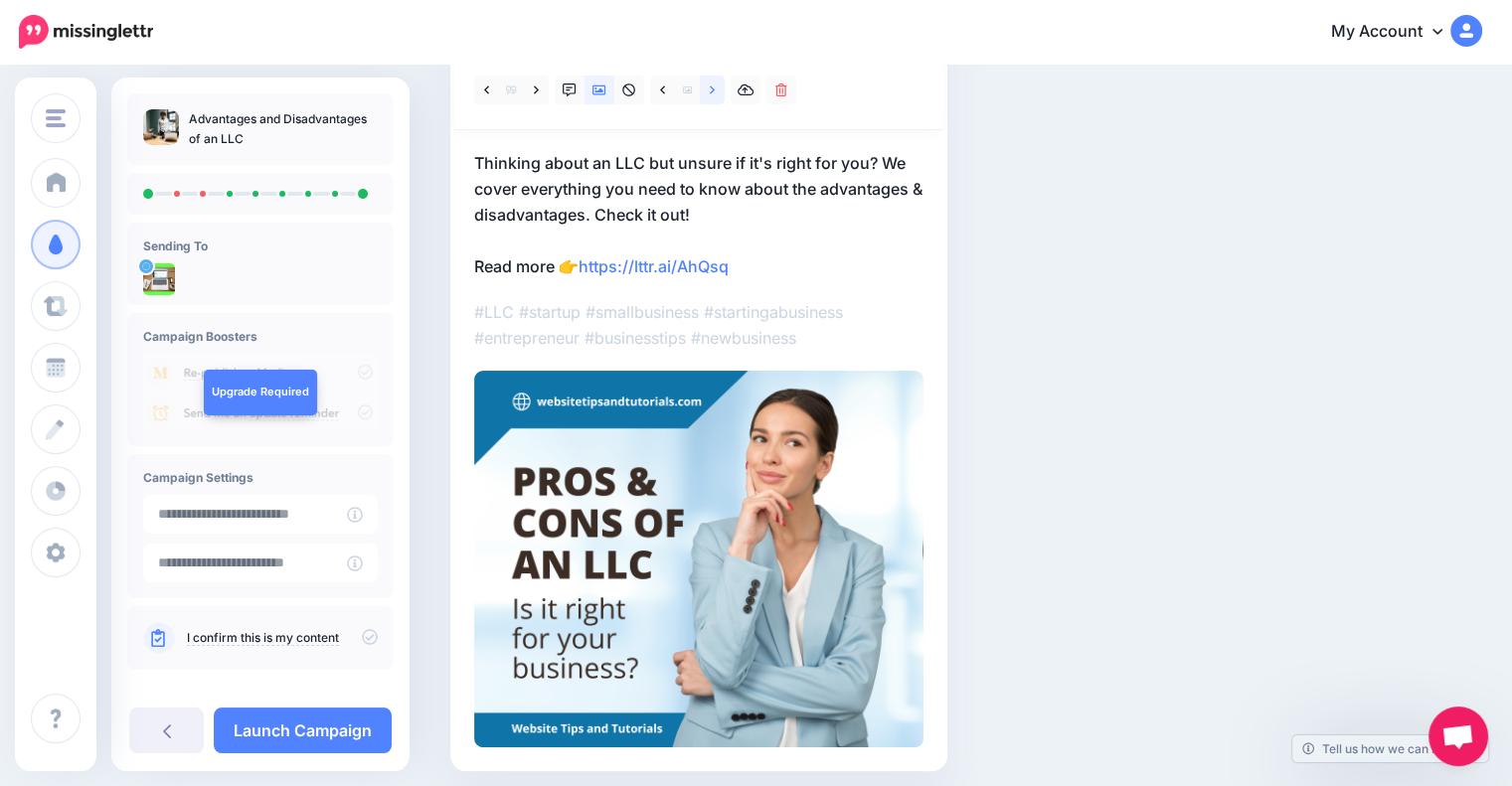 scroll, scrollTop: 222, scrollLeft: 0, axis: vertical 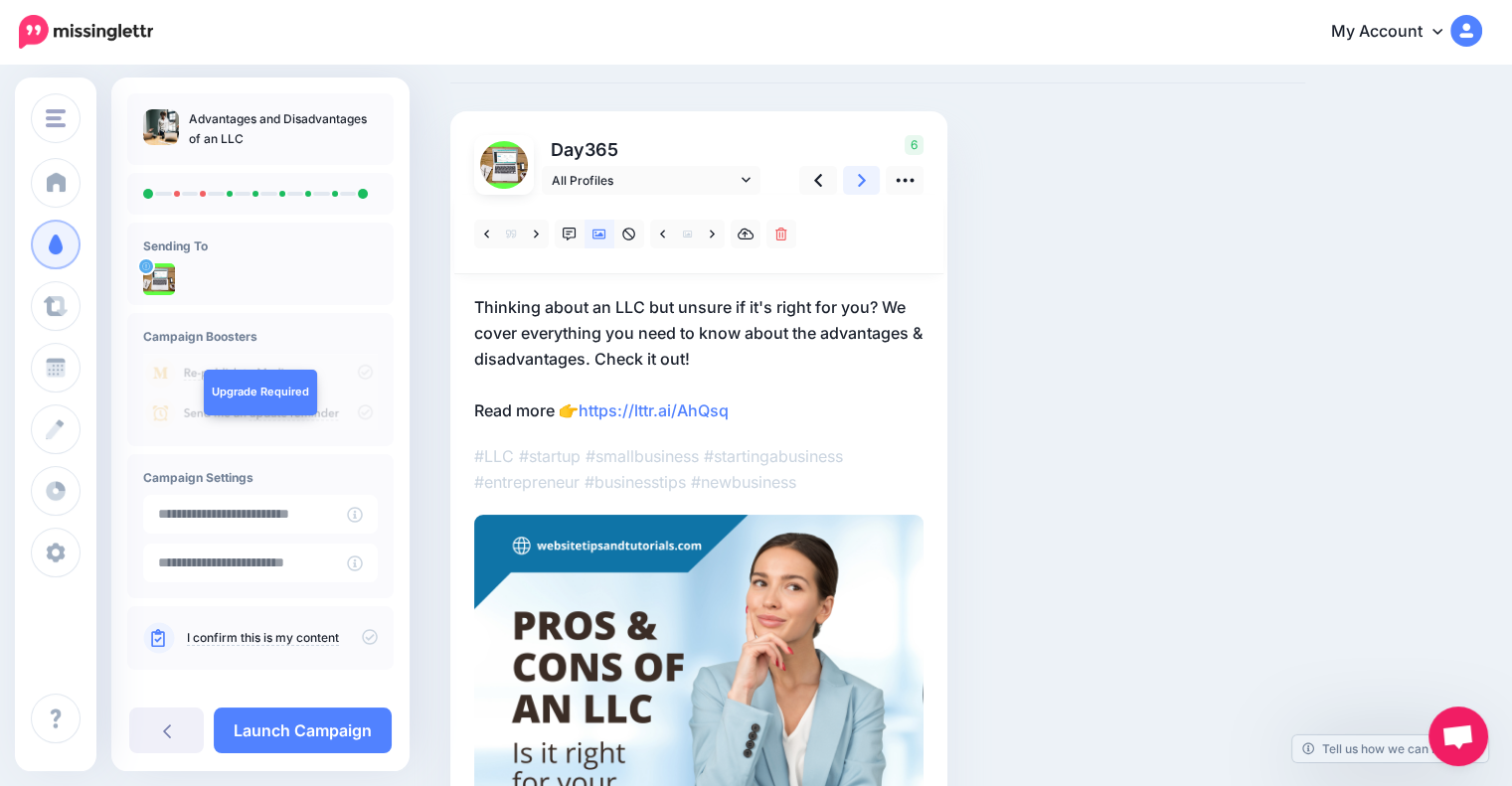 click at bounding box center [862, 180] 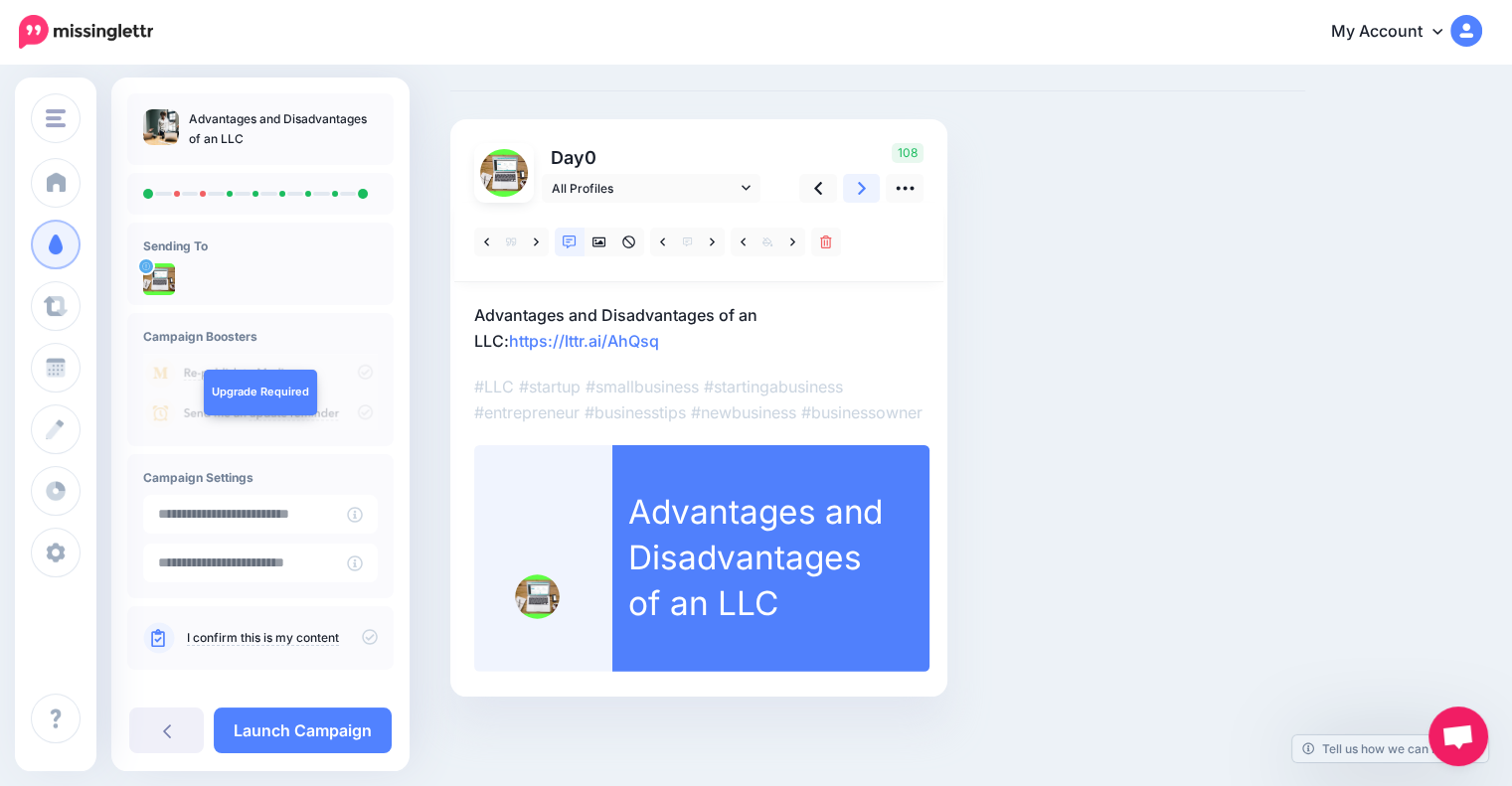 click at bounding box center [862, 188] 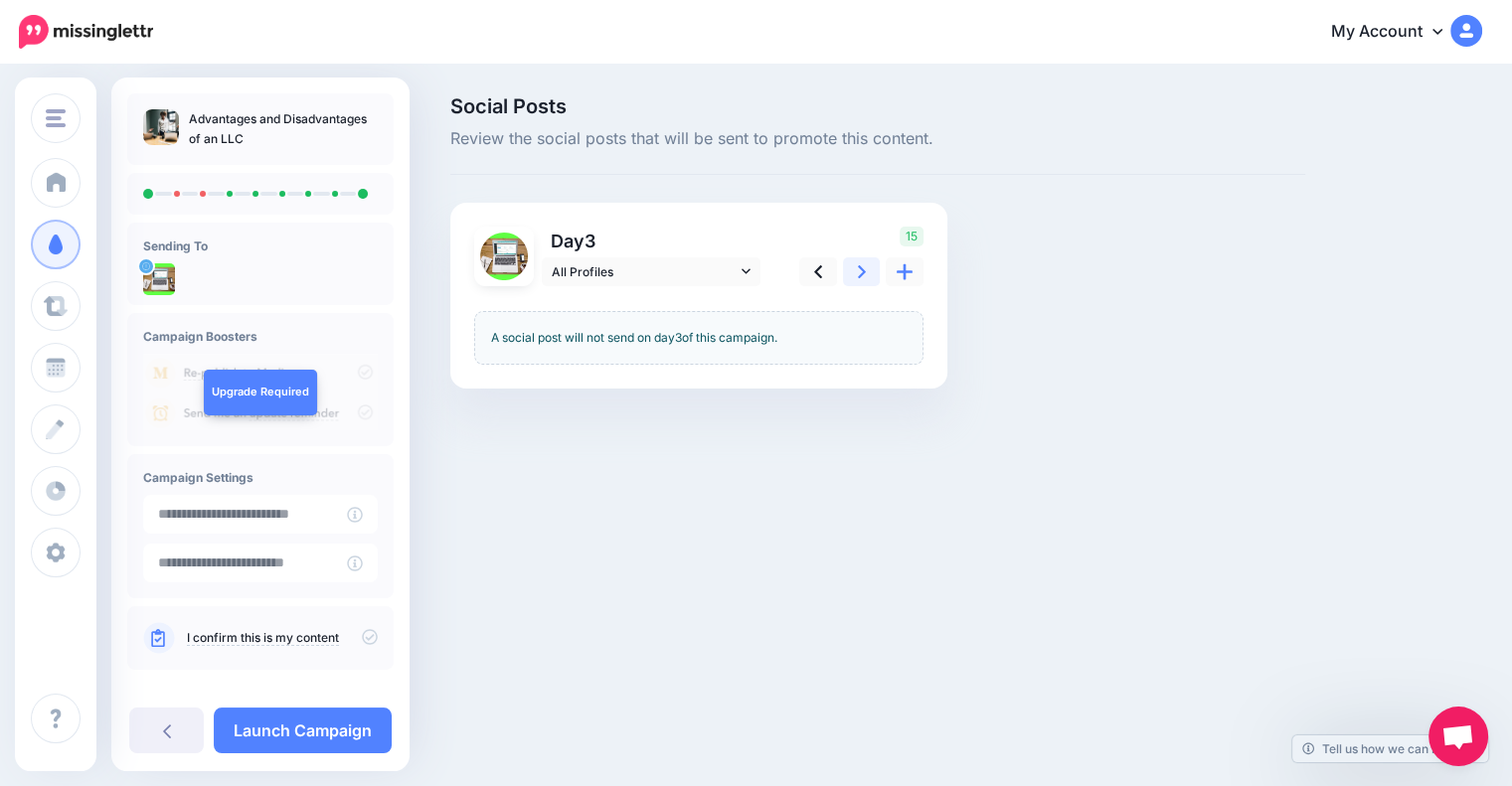 scroll, scrollTop: 0, scrollLeft: 0, axis: both 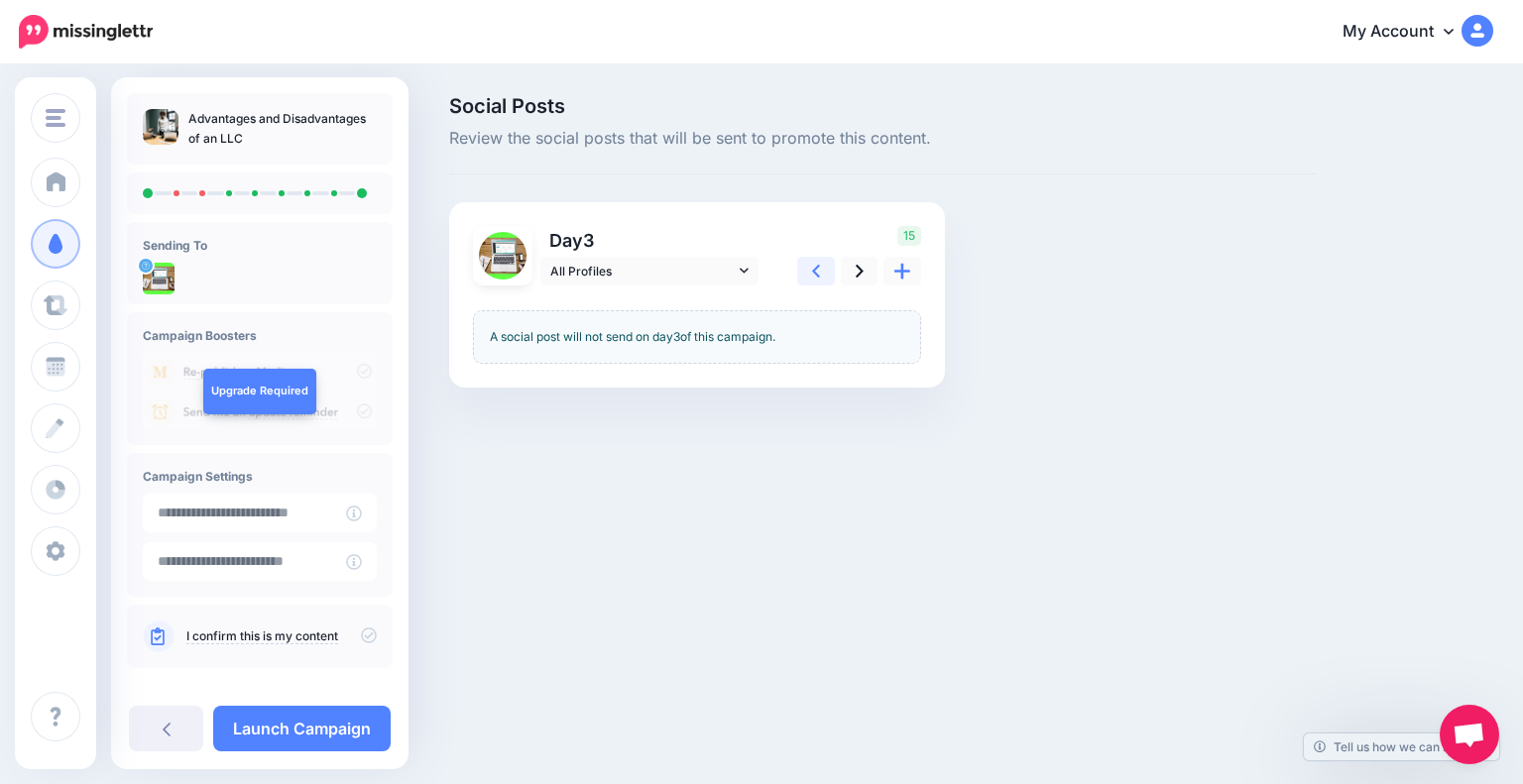 click 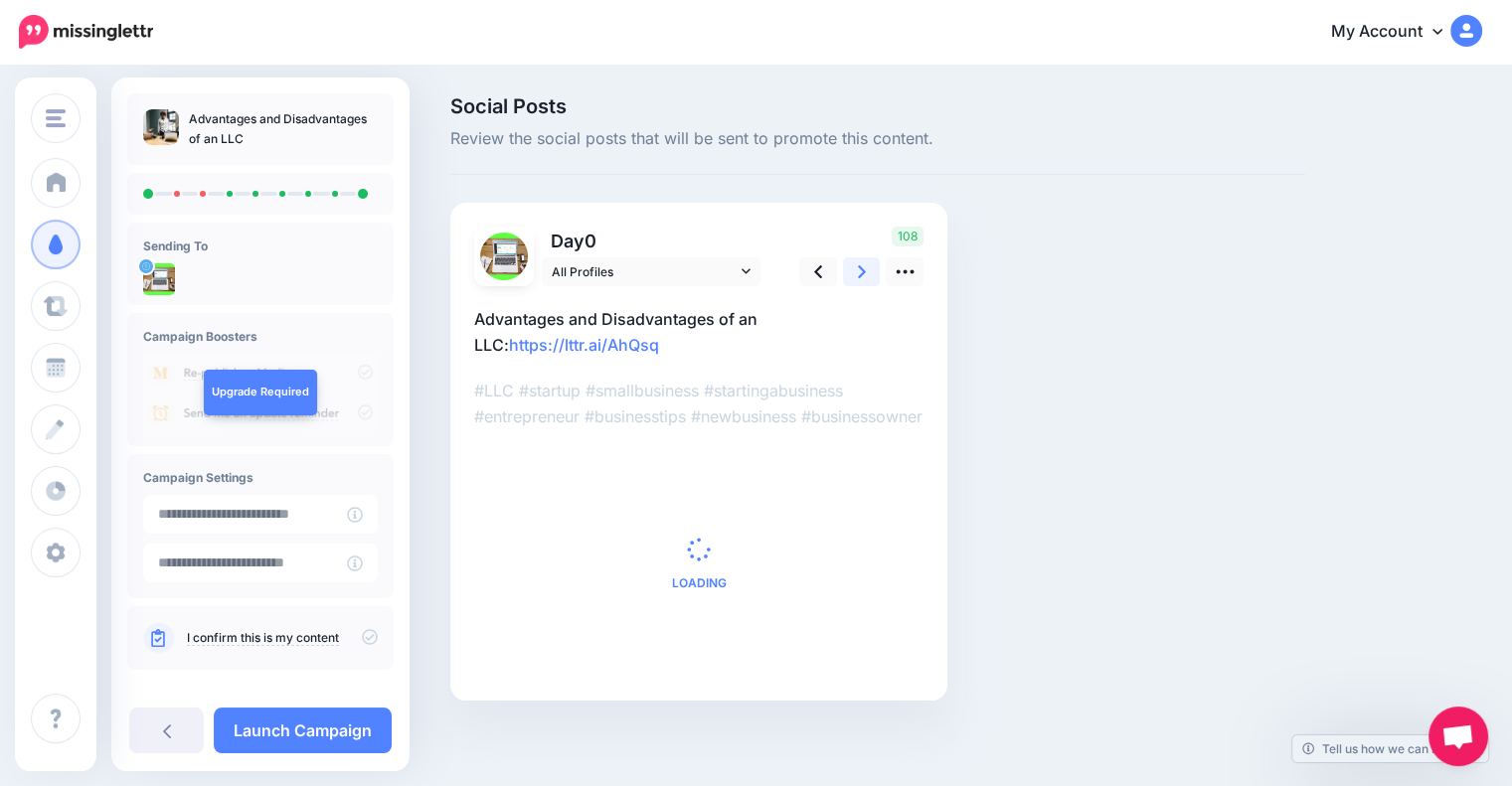click 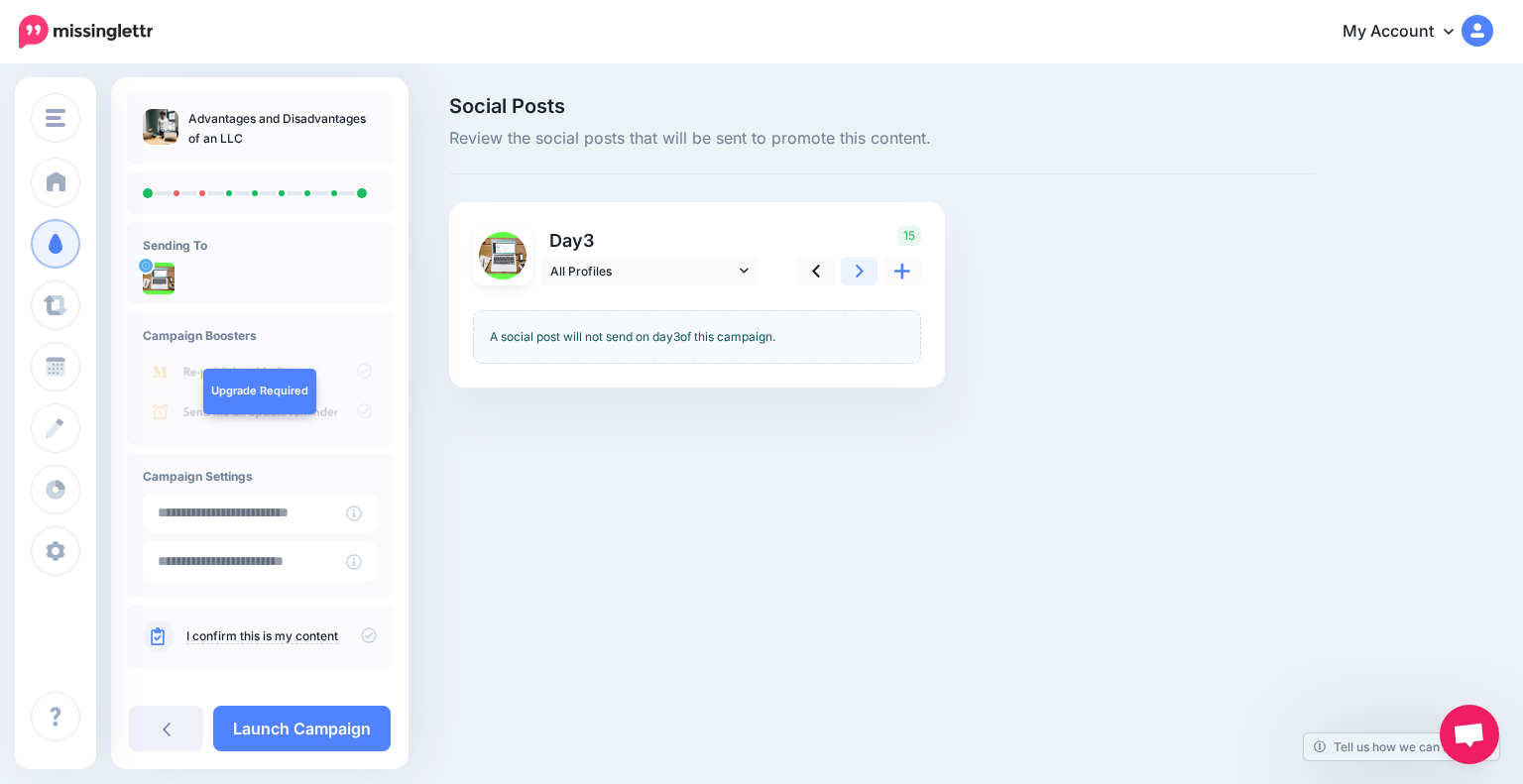 click 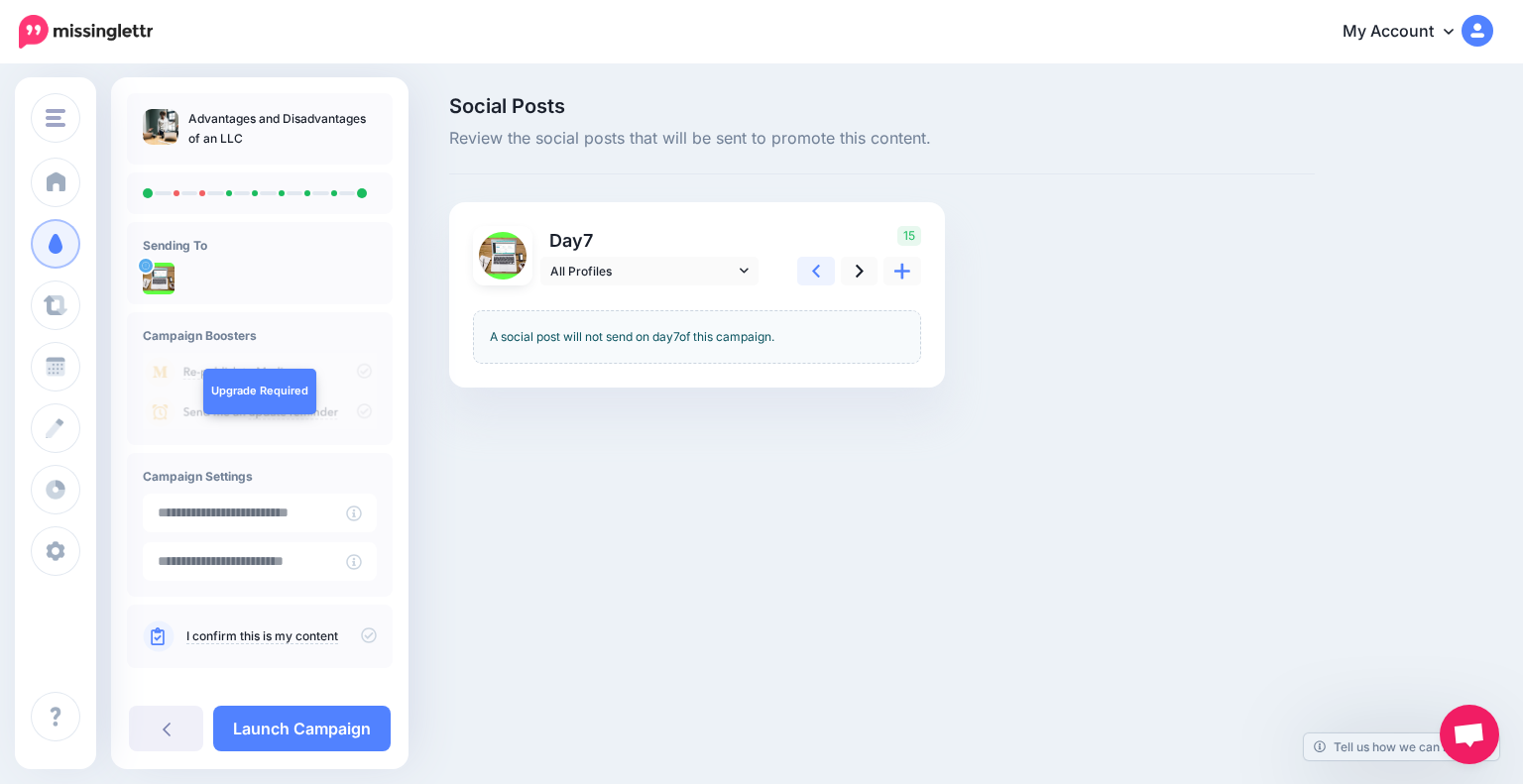 click 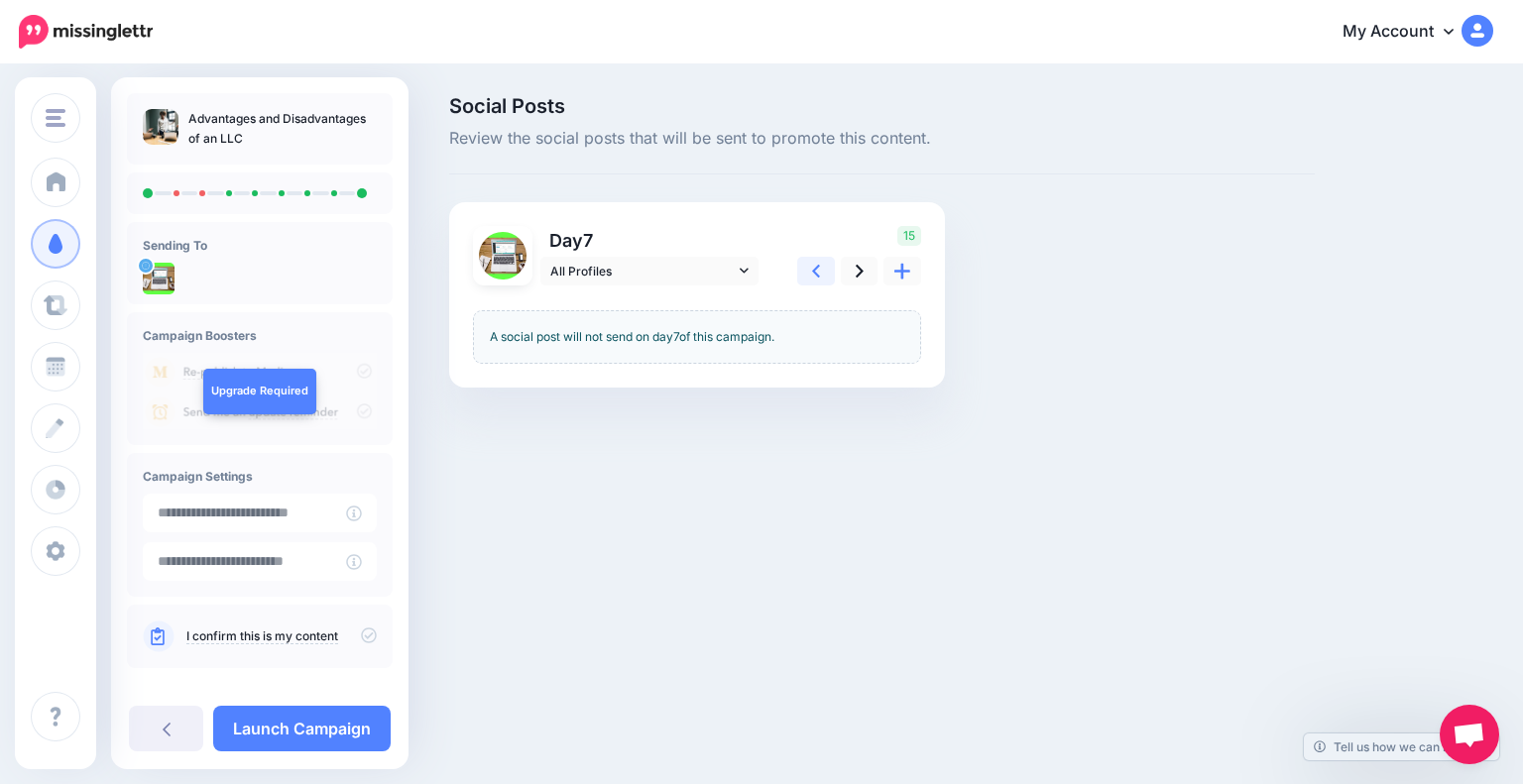 click 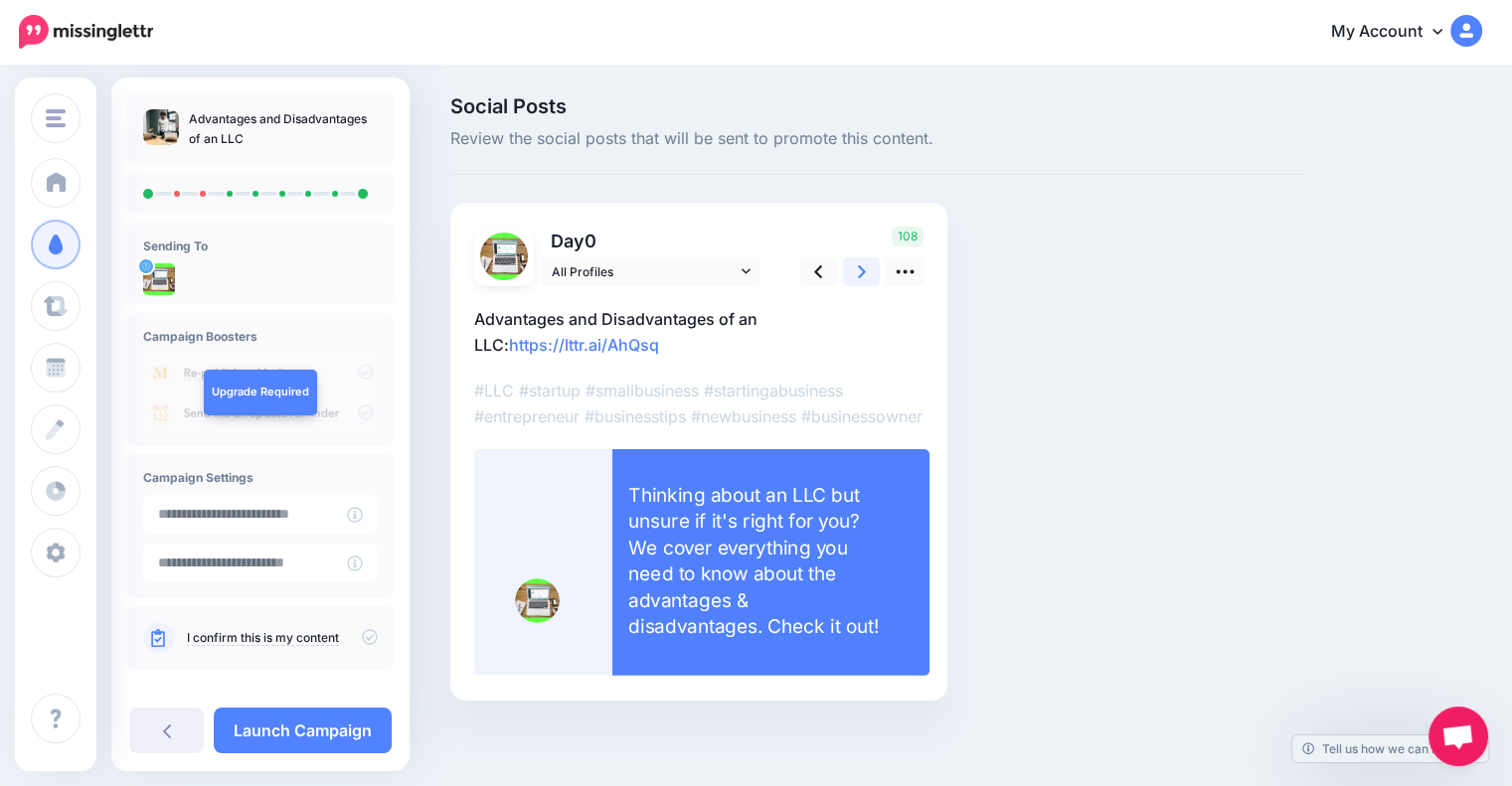 click at bounding box center (862, 271) 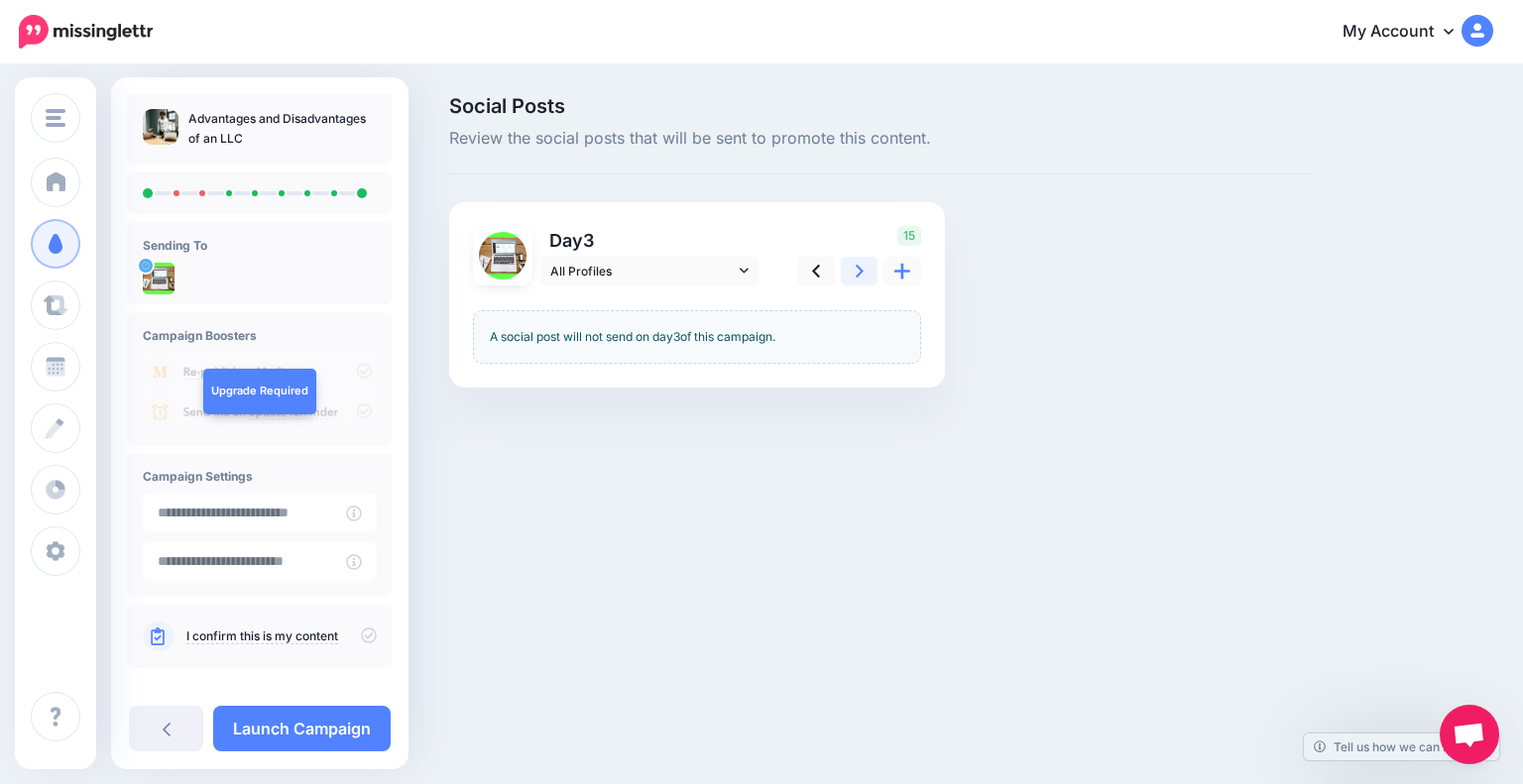 click at bounding box center (860, 271) 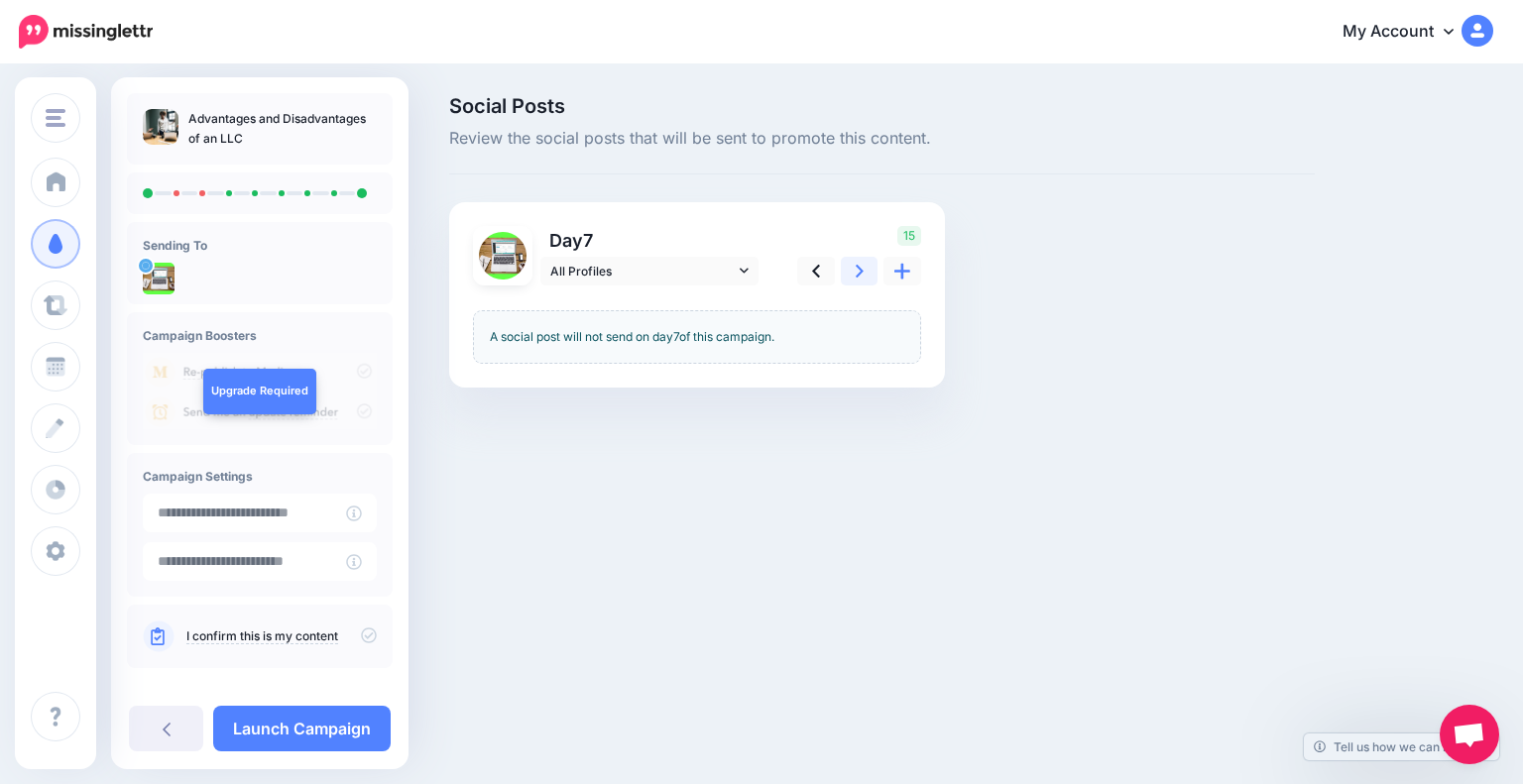 click at bounding box center [860, 271] 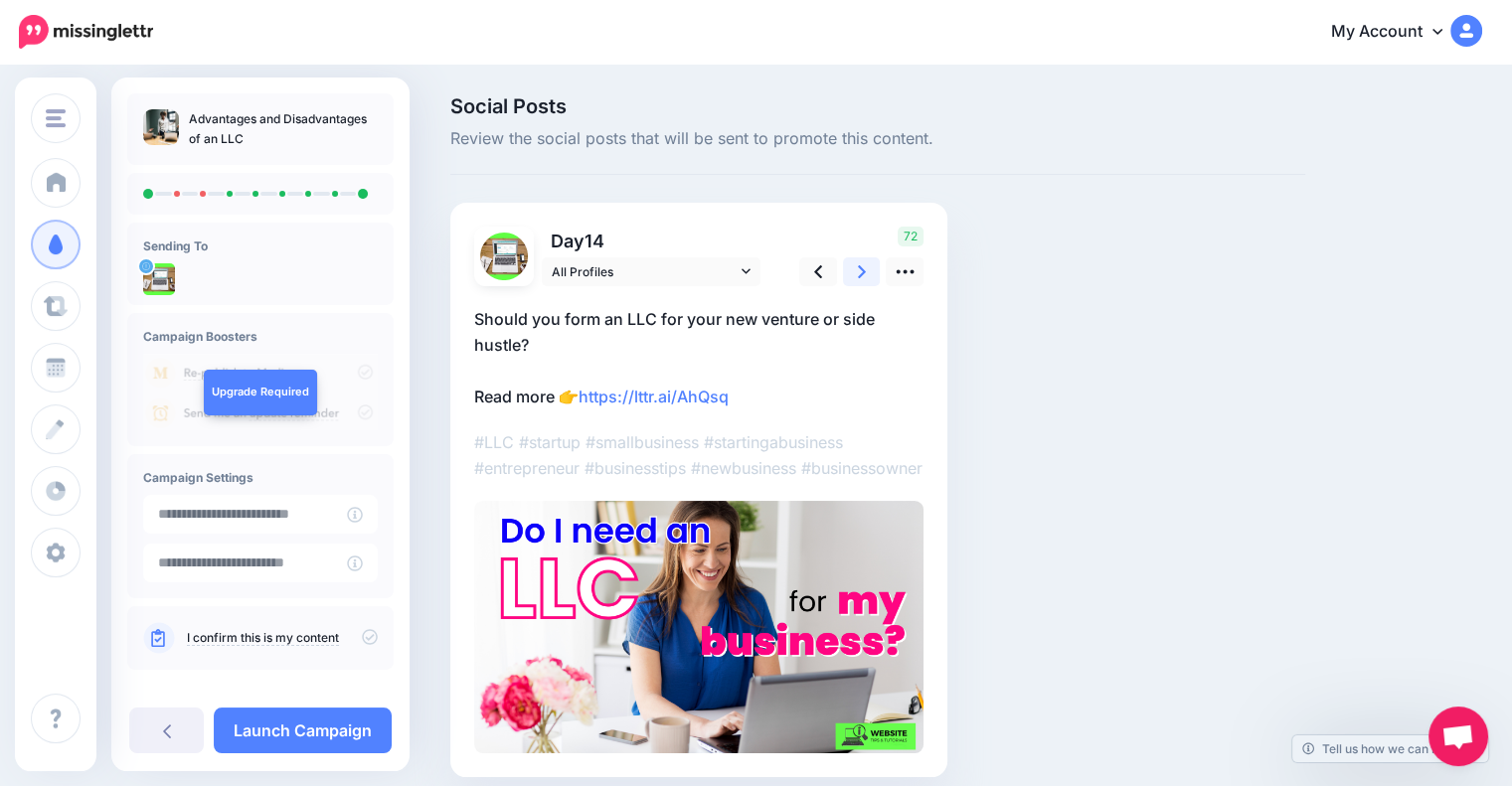 click at bounding box center (862, 271) 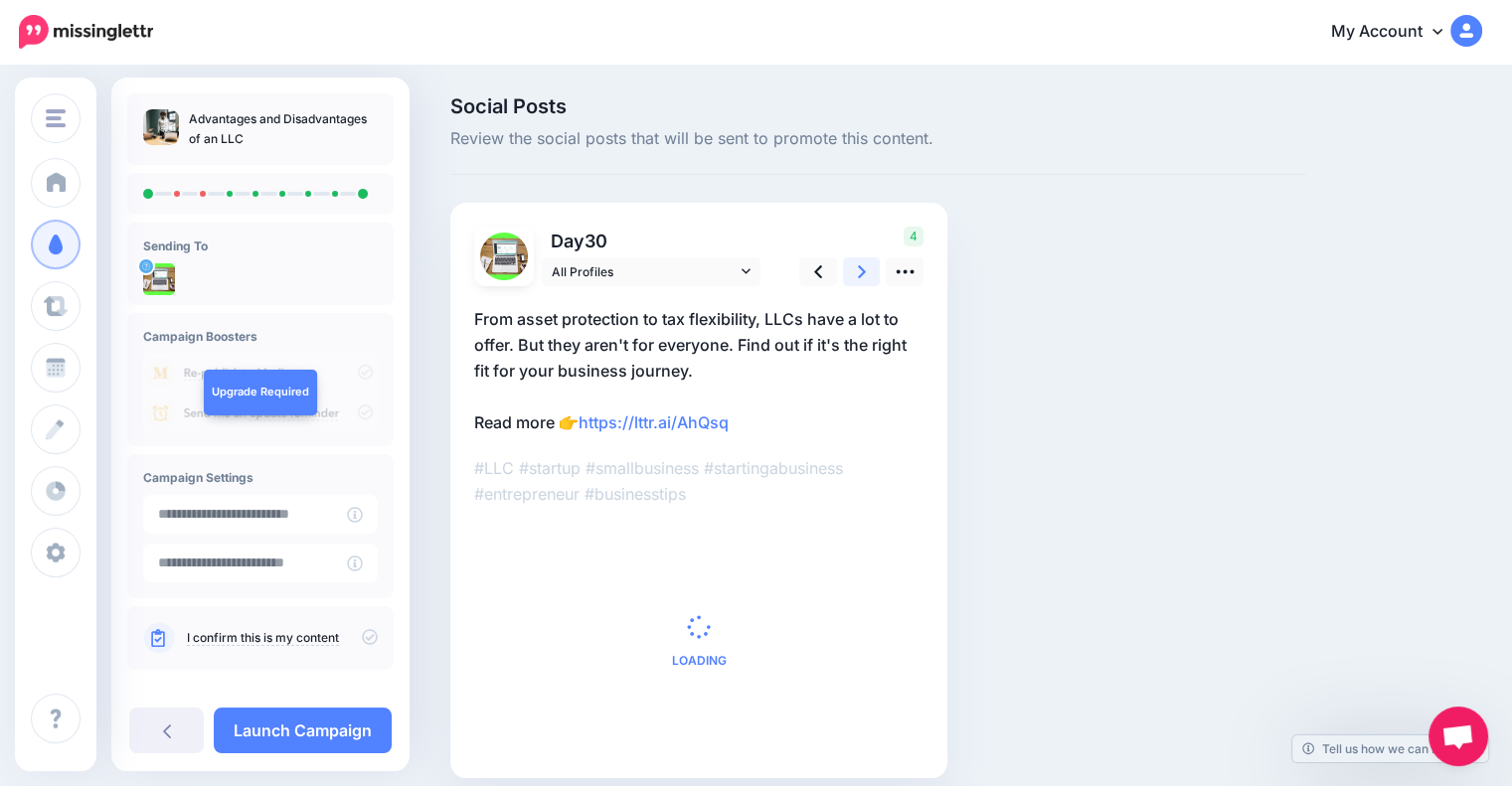 click at bounding box center [862, 271] 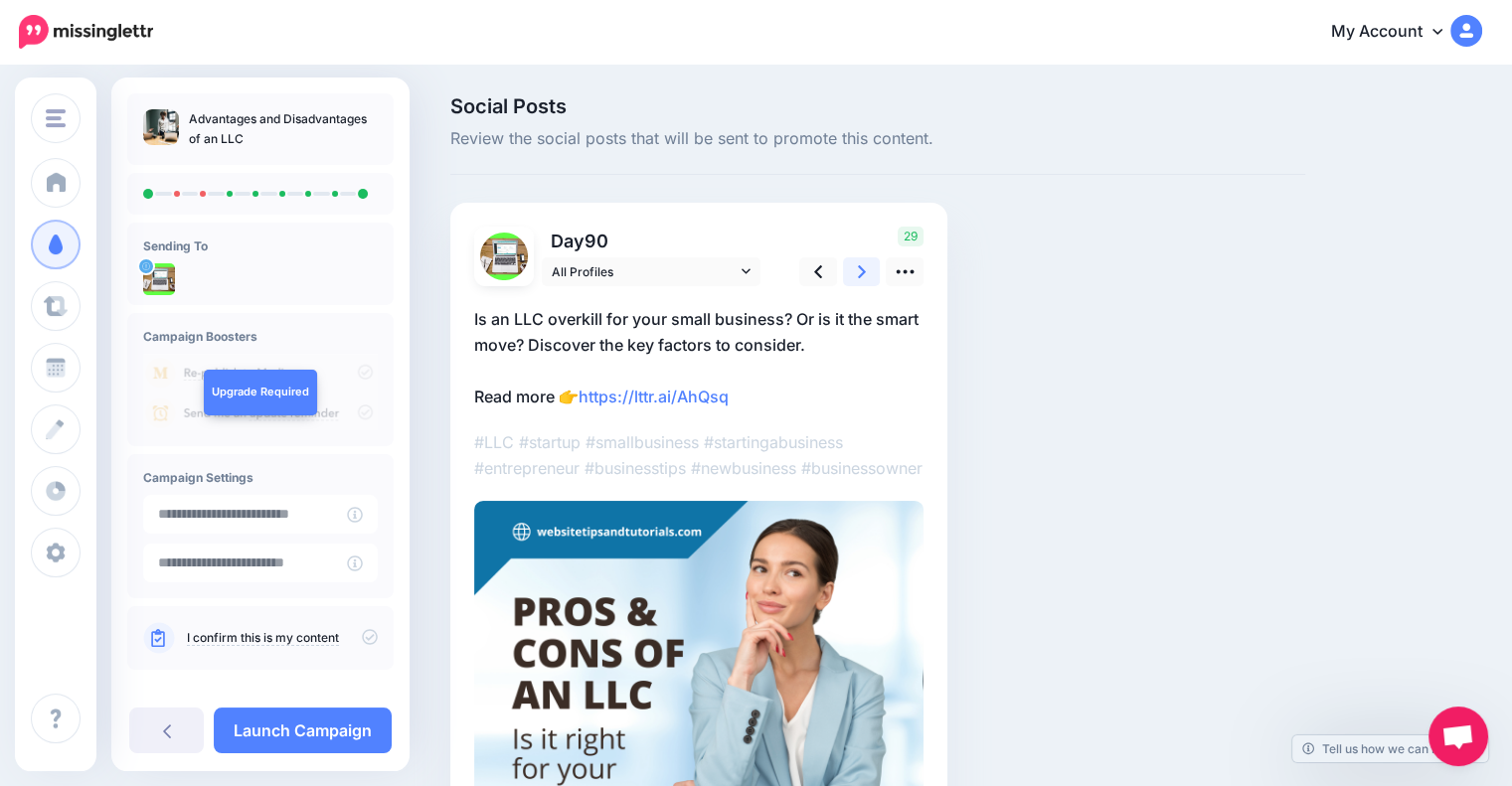 click at bounding box center [862, 271] 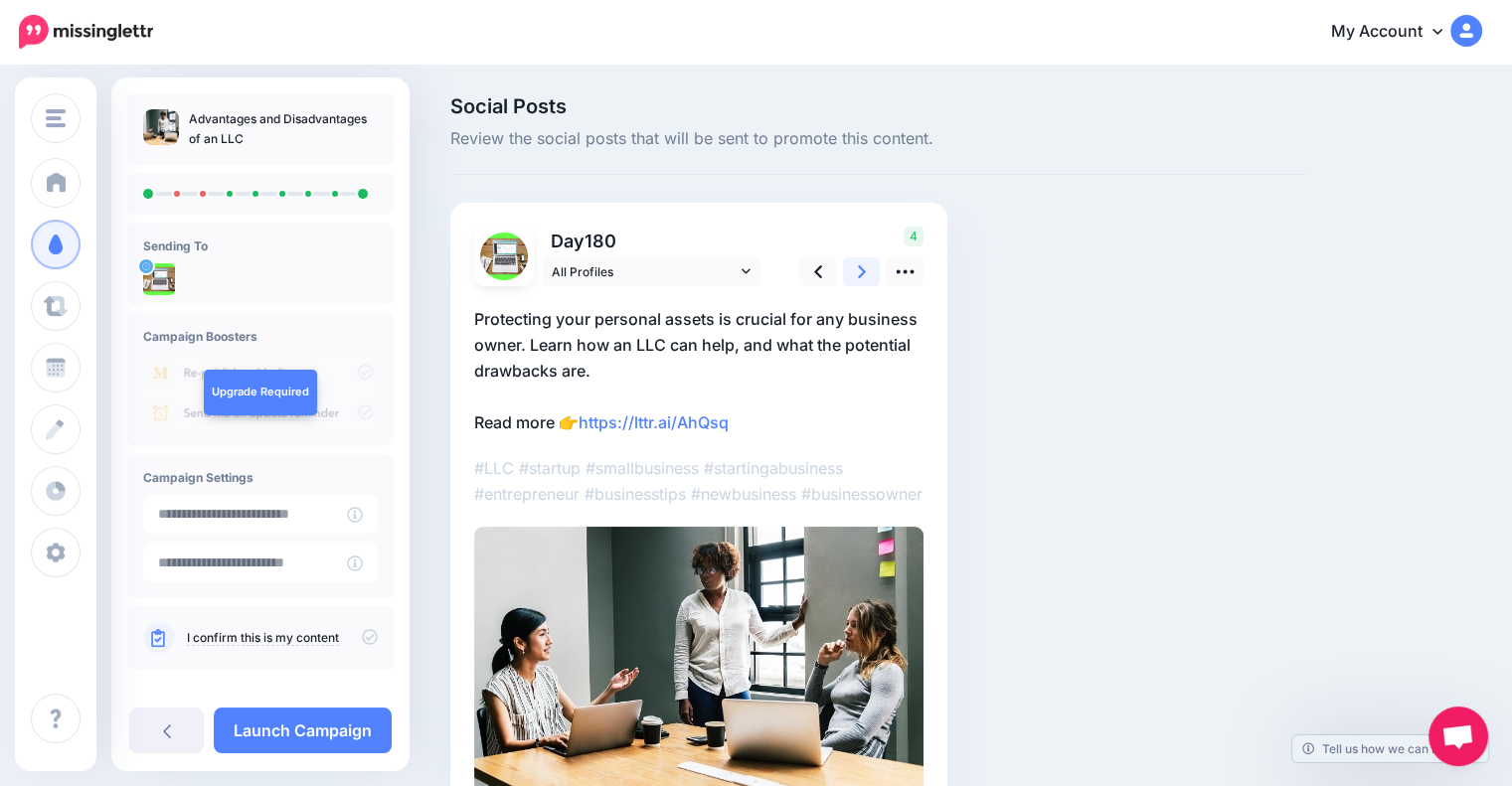 click at bounding box center [862, 271] 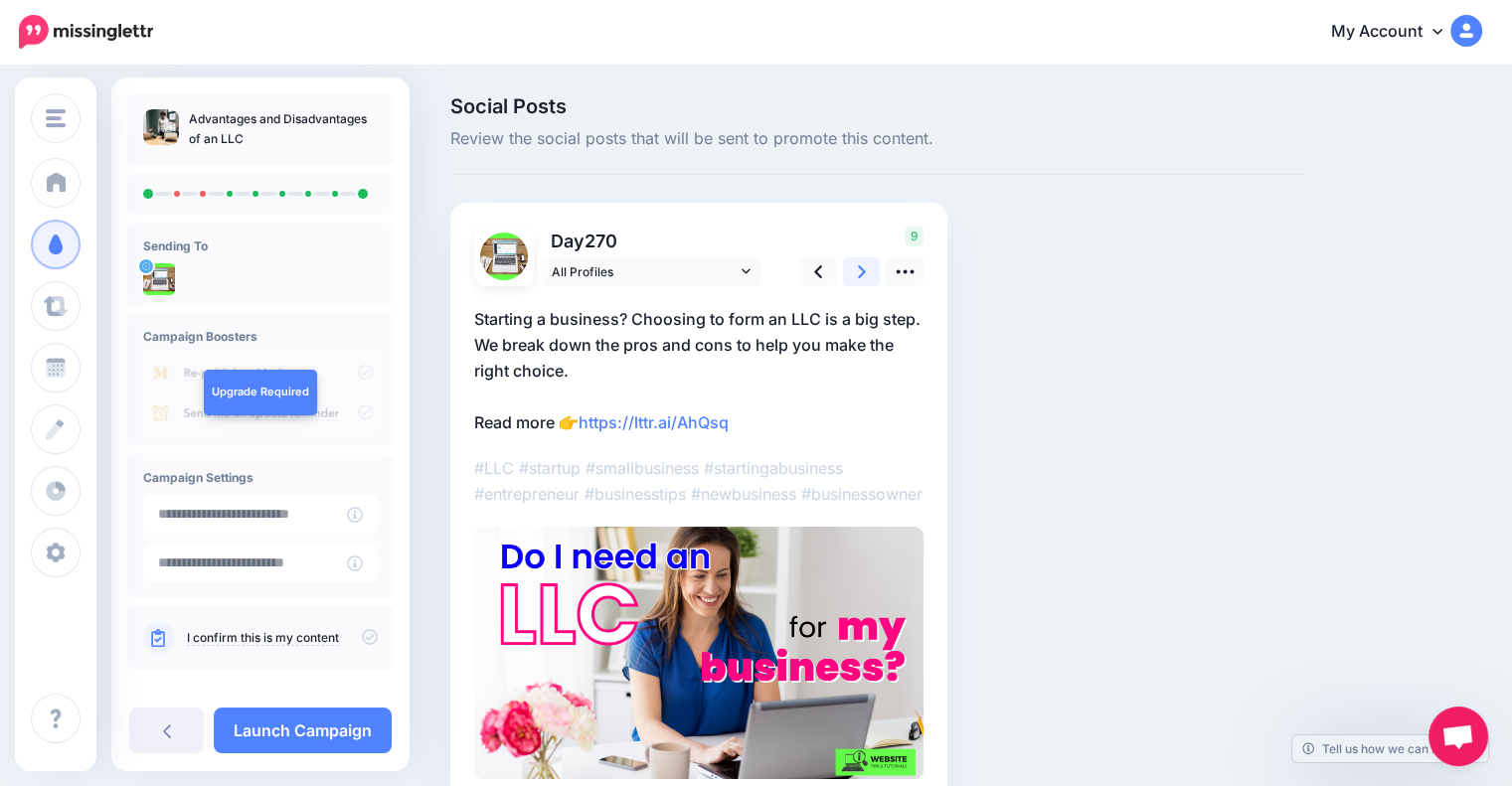 click at bounding box center (862, 271) 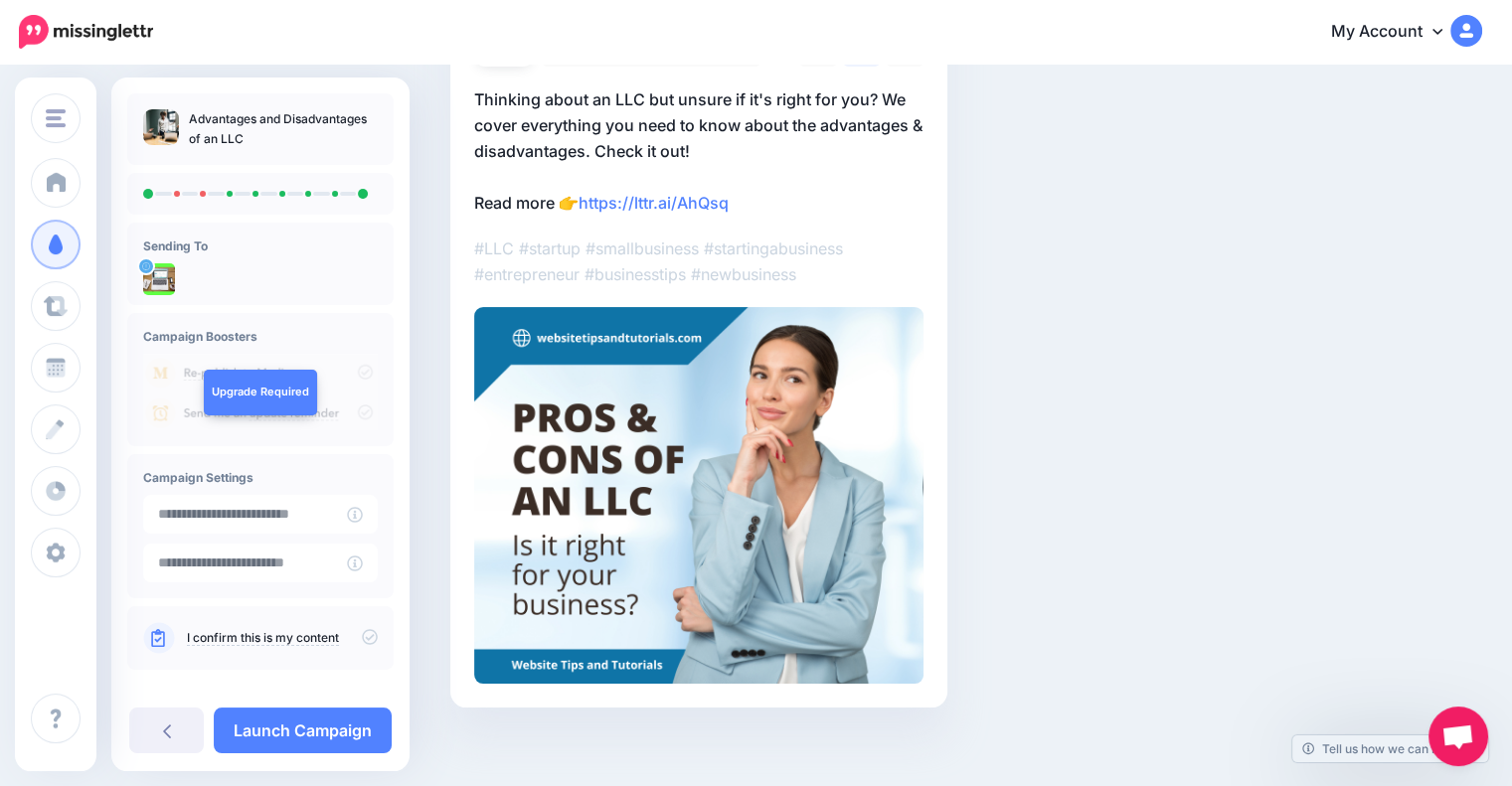scroll, scrollTop: 230, scrollLeft: 0, axis: vertical 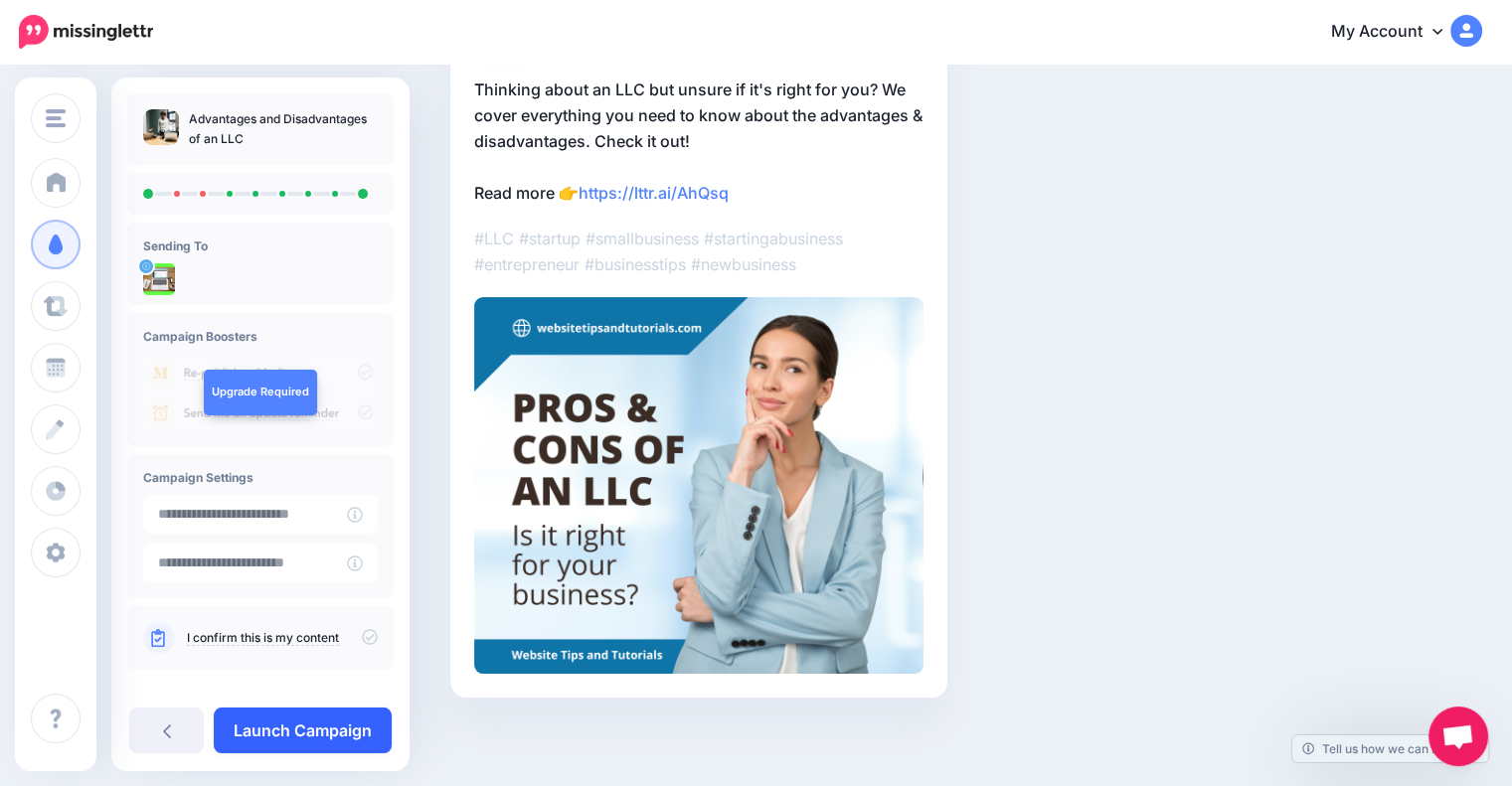 click on "Launch Campaign" at bounding box center [302, 730] 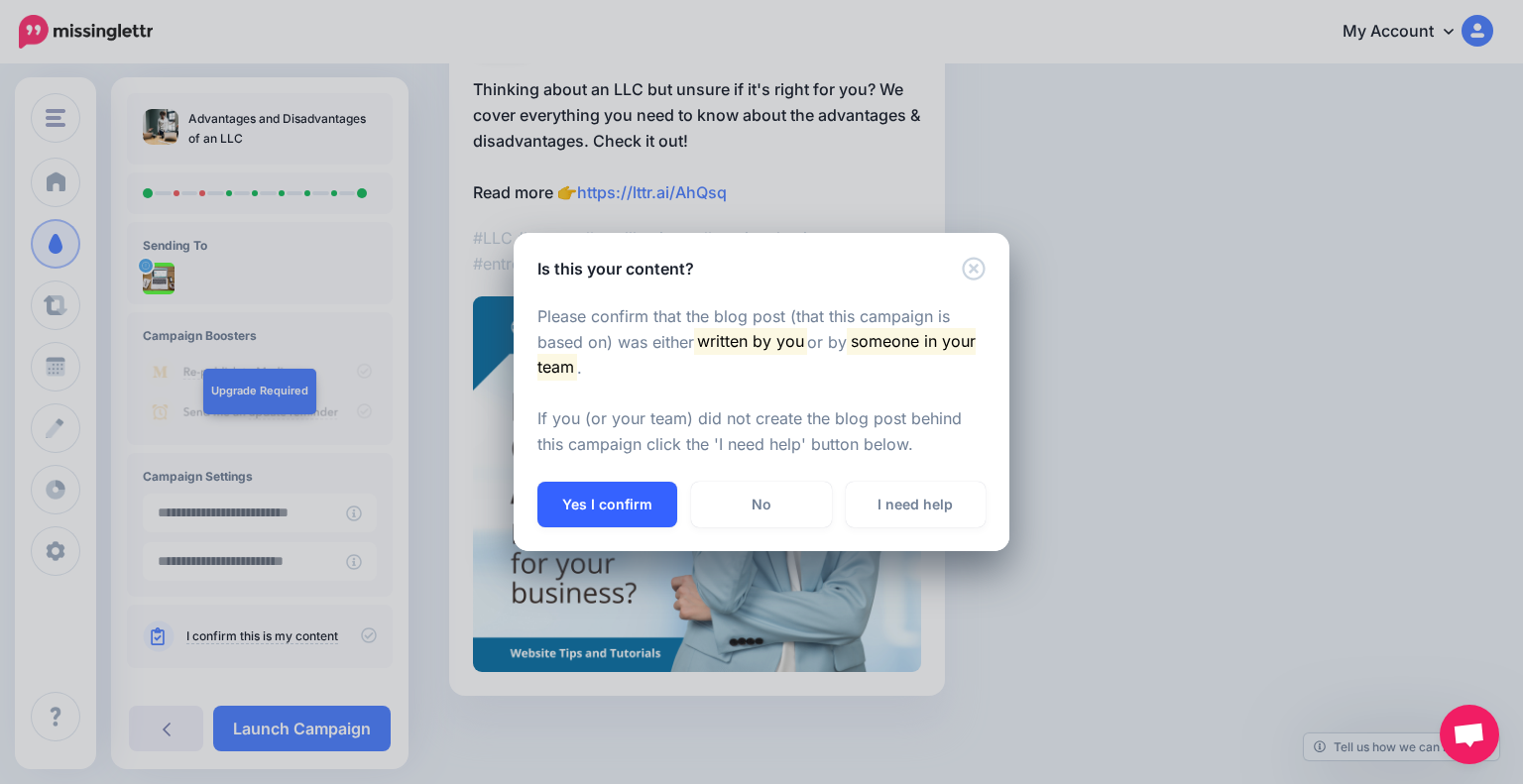 click on "Yes I confirm" at bounding box center [607, 504] 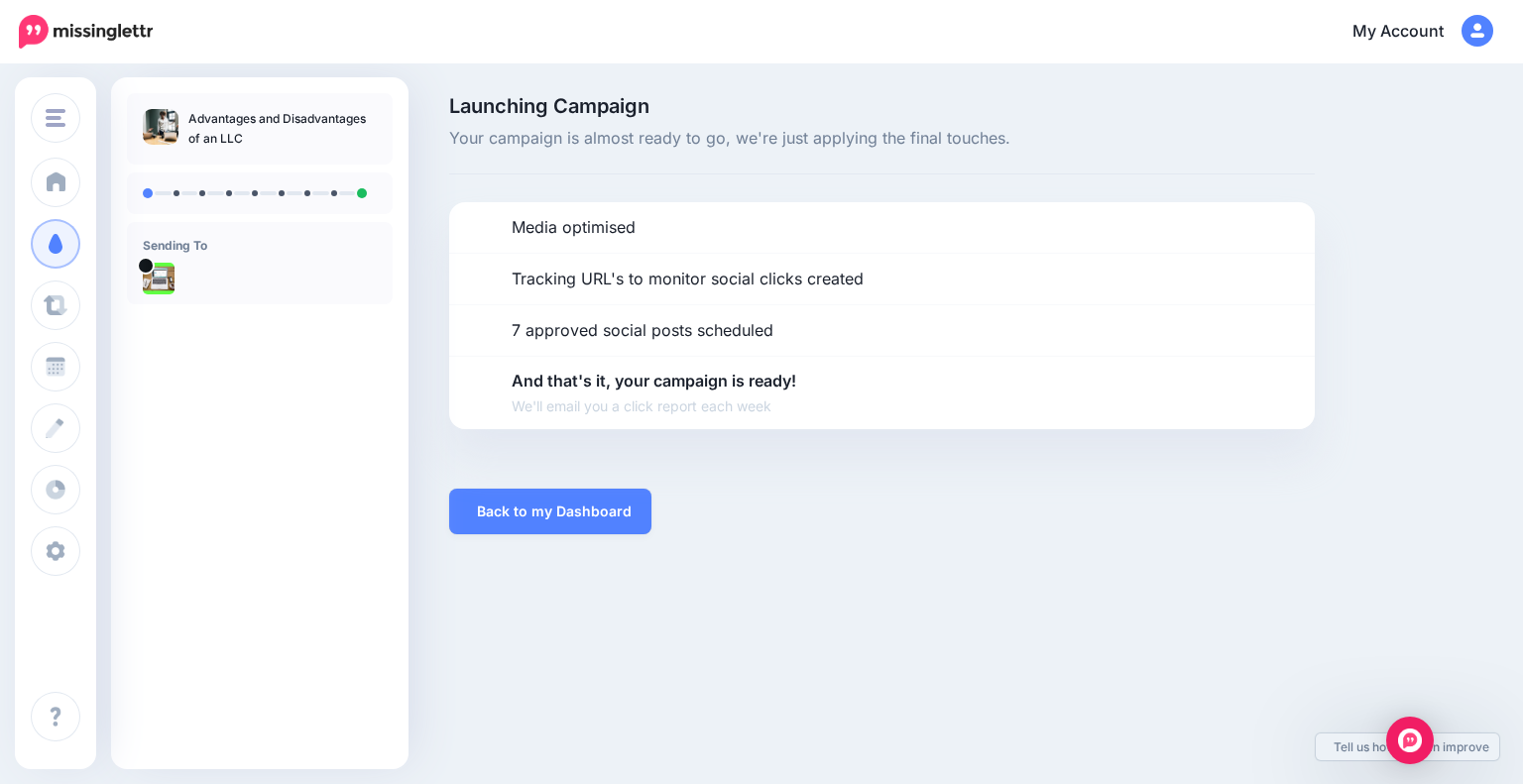 scroll, scrollTop: 0, scrollLeft: 0, axis: both 